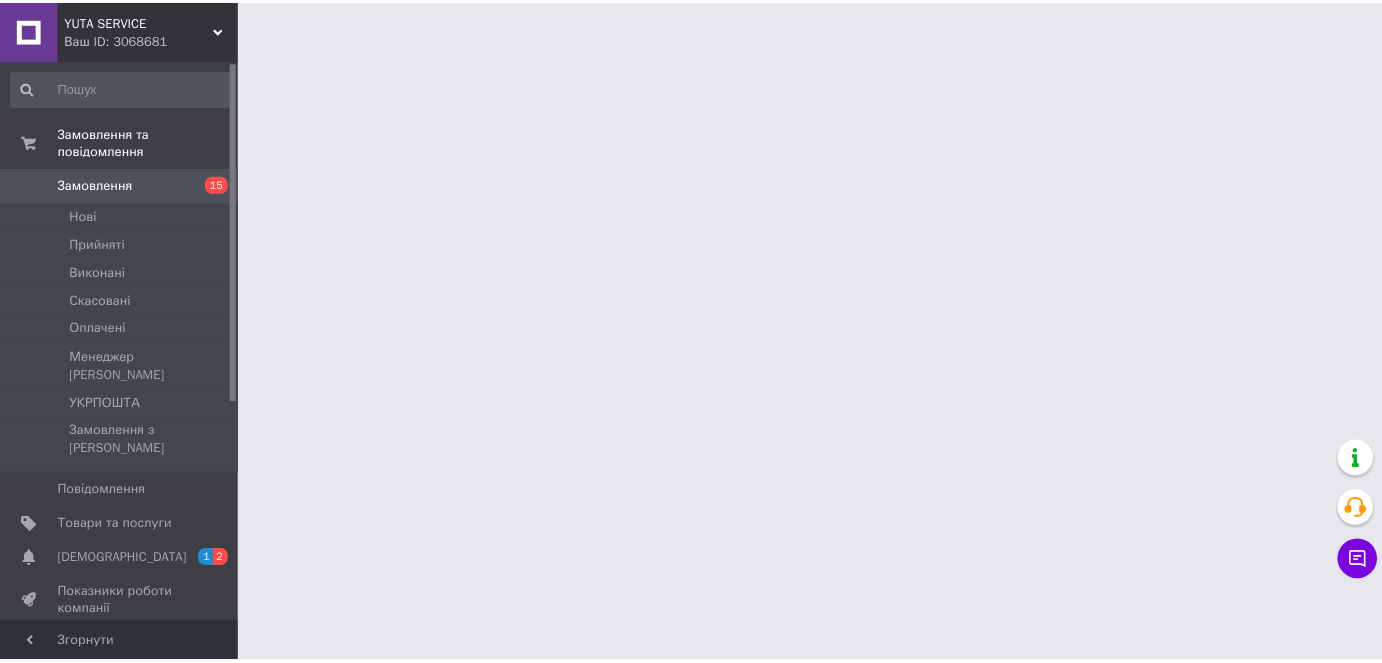 scroll, scrollTop: 0, scrollLeft: 0, axis: both 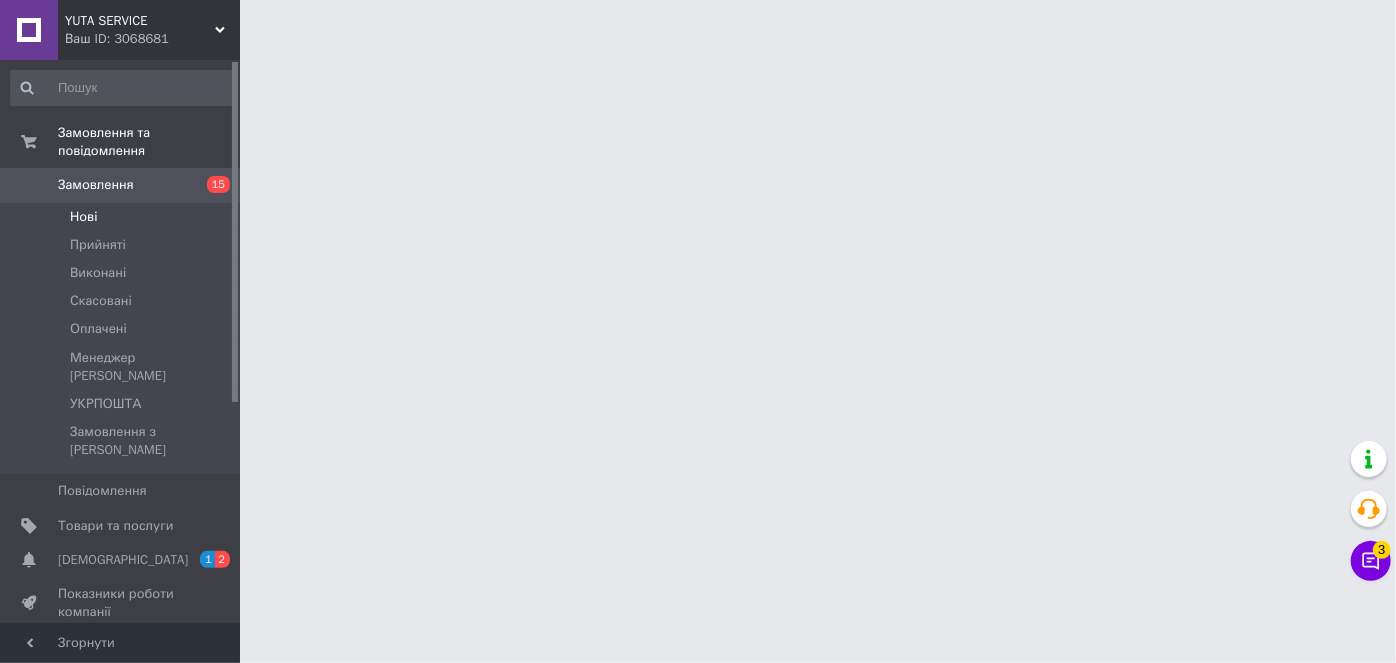 click on "Нові" at bounding box center (123, 217) 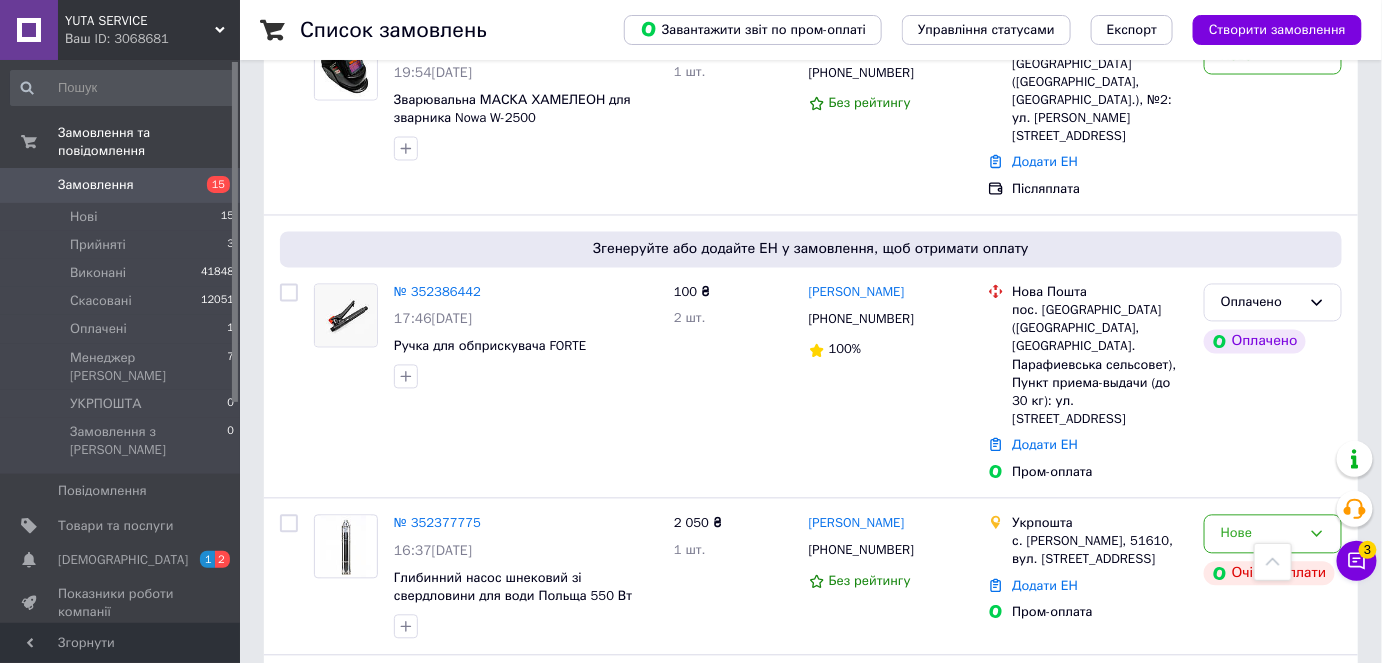 scroll, scrollTop: 1454, scrollLeft: 0, axis: vertical 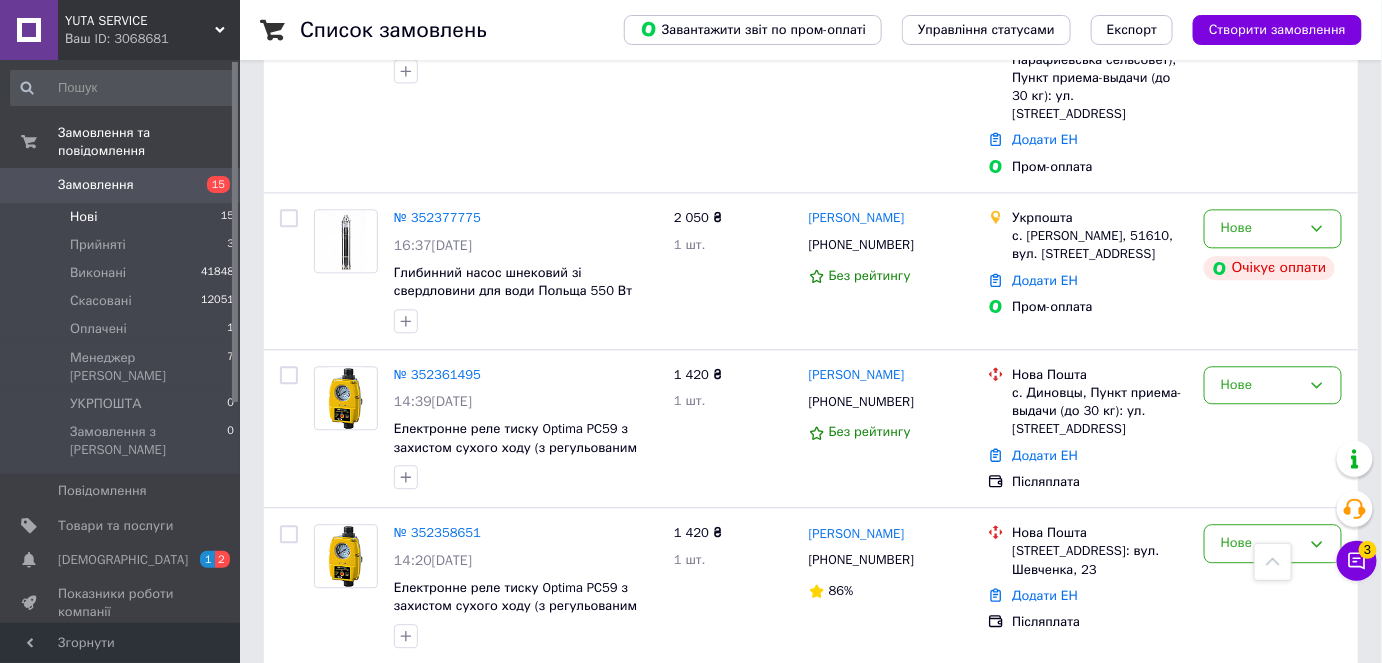 click on "Нові 15" at bounding box center [123, 217] 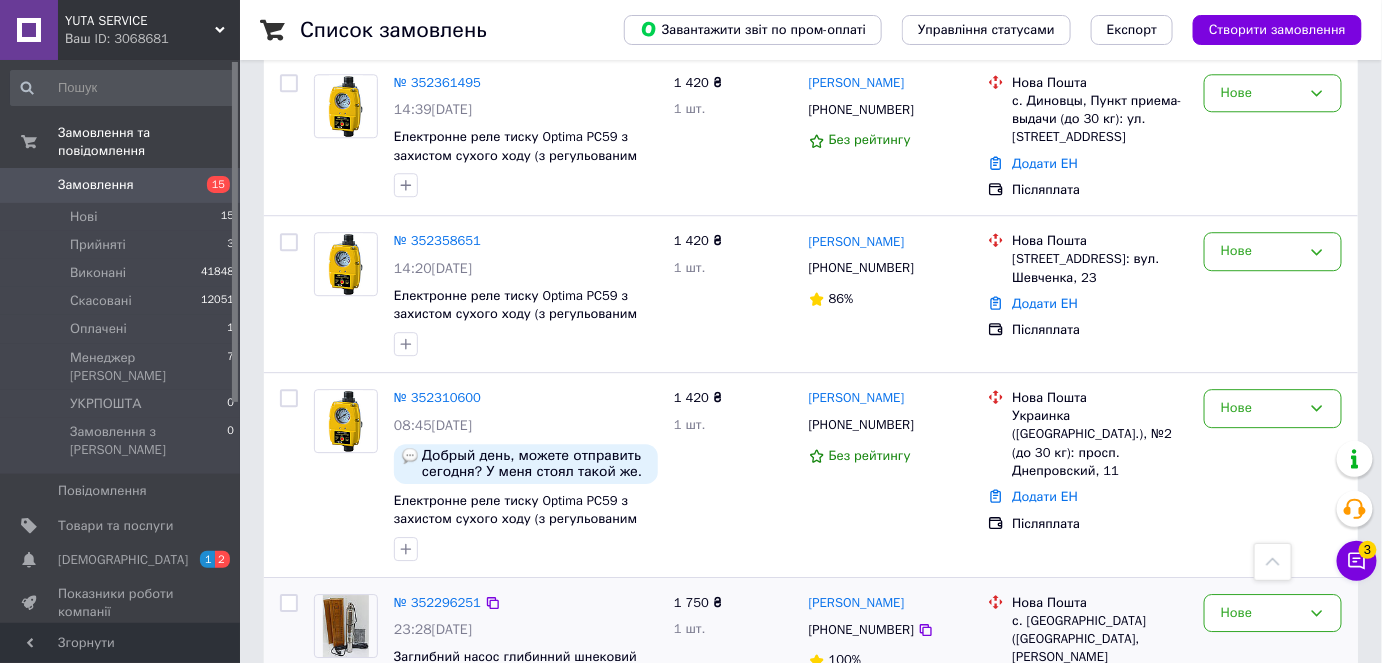 scroll, scrollTop: 1909, scrollLeft: 0, axis: vertical 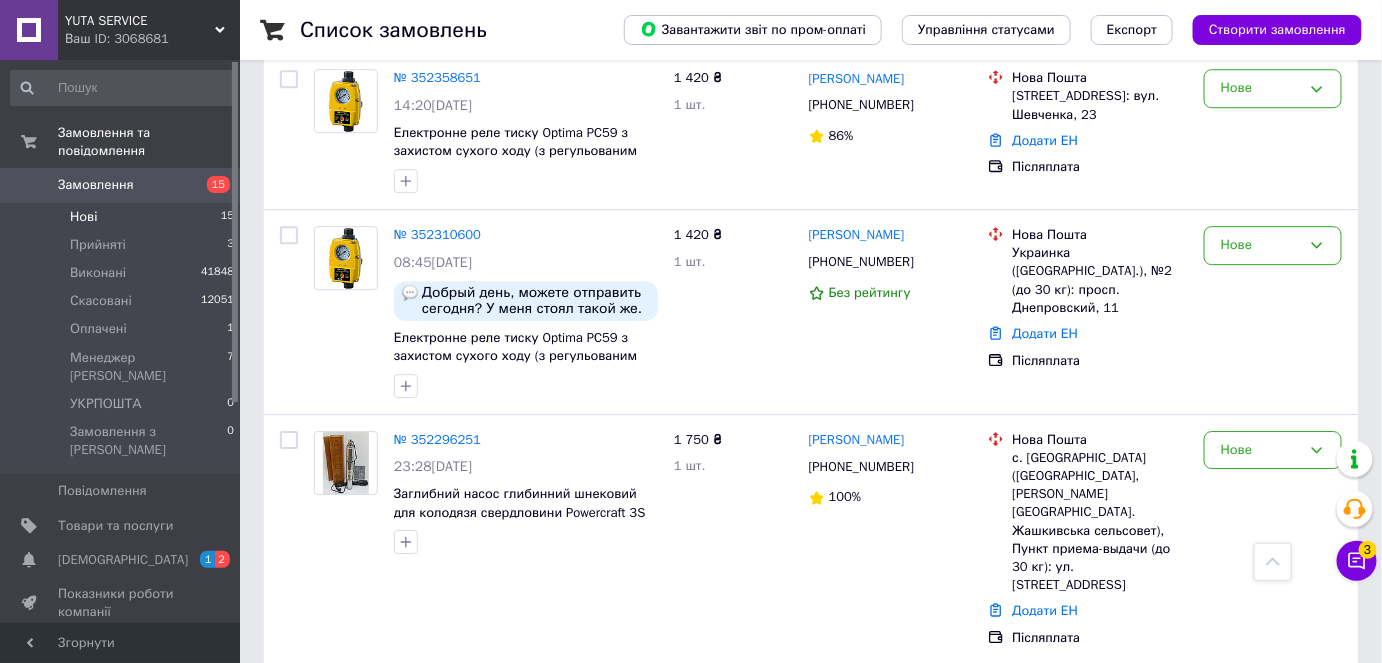 click on "Нові 15" at bounding box center [123, 217] 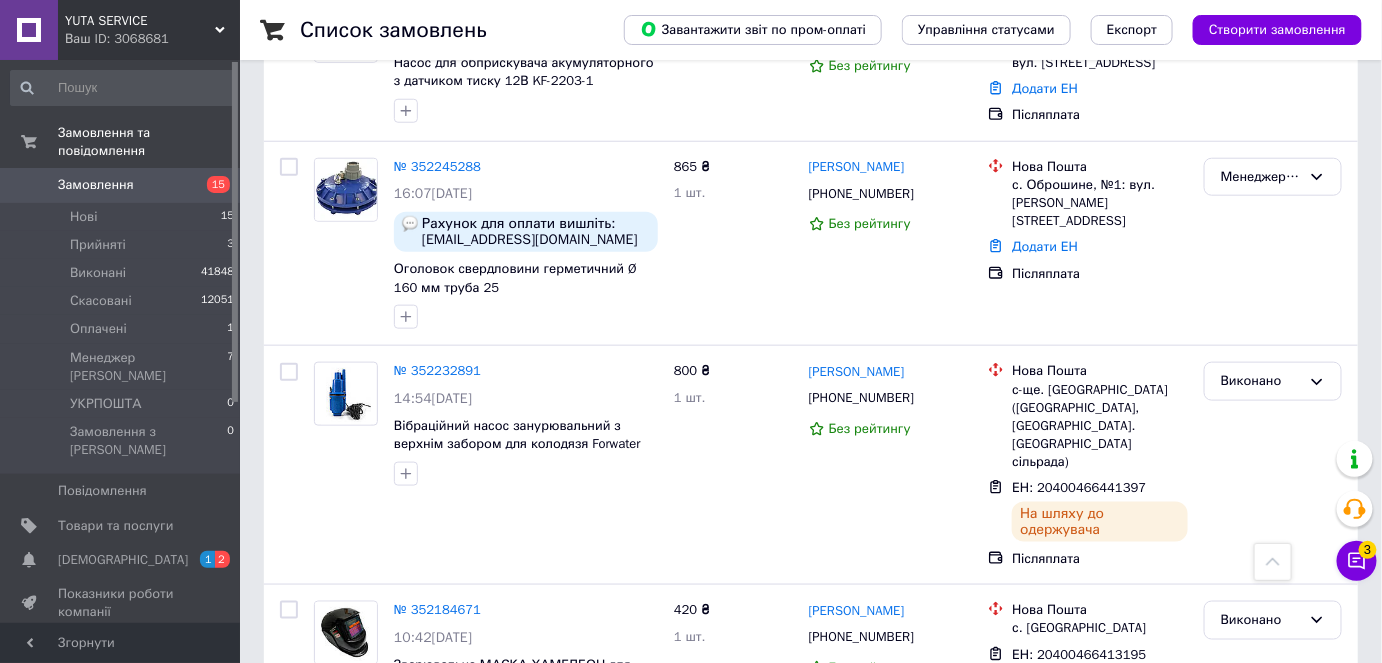 scroll, scrollTop: 3181, scrollLeft: 0, axis: vertical 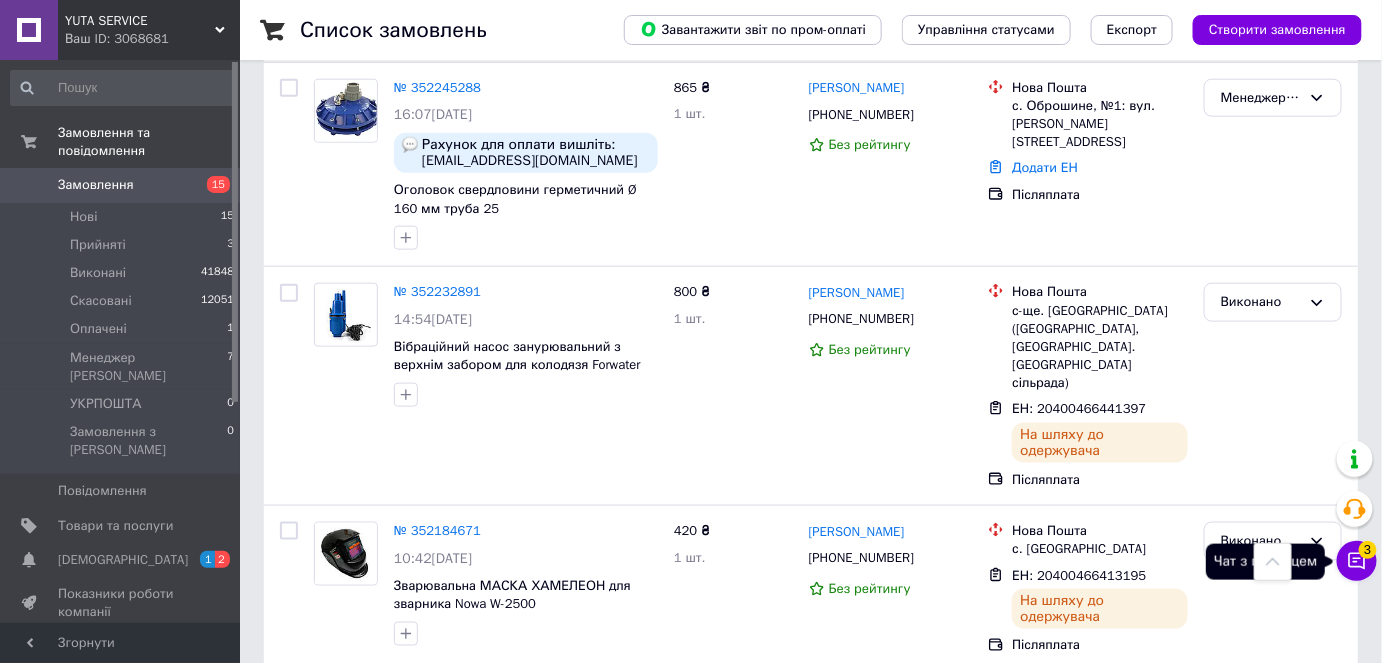 click on "Чат з покупцем 3" at bounding box center [1357, 561] 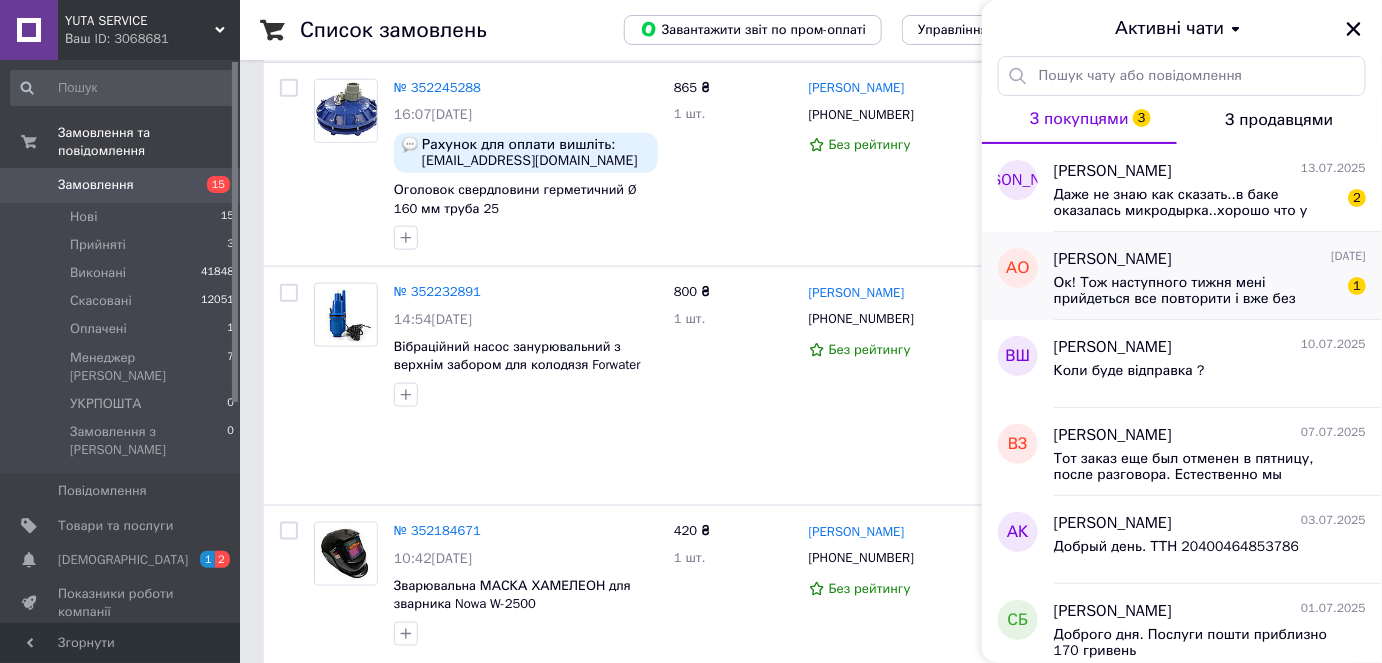click on "Ок! Тож наступного тижня мені прийдеться все повторити і вже без помилок!" at bounding box center (1196, 291) 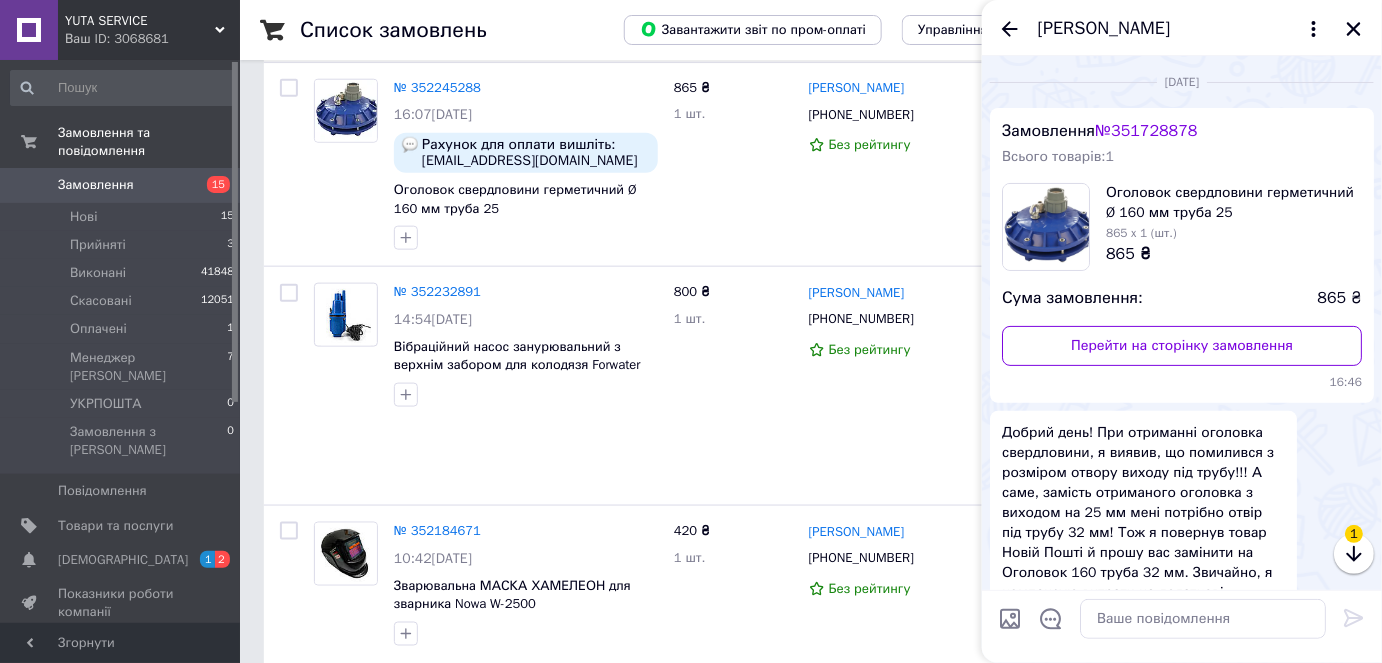 scroll, scrollTop: 415, scrollLeft: 0, axis: vertical 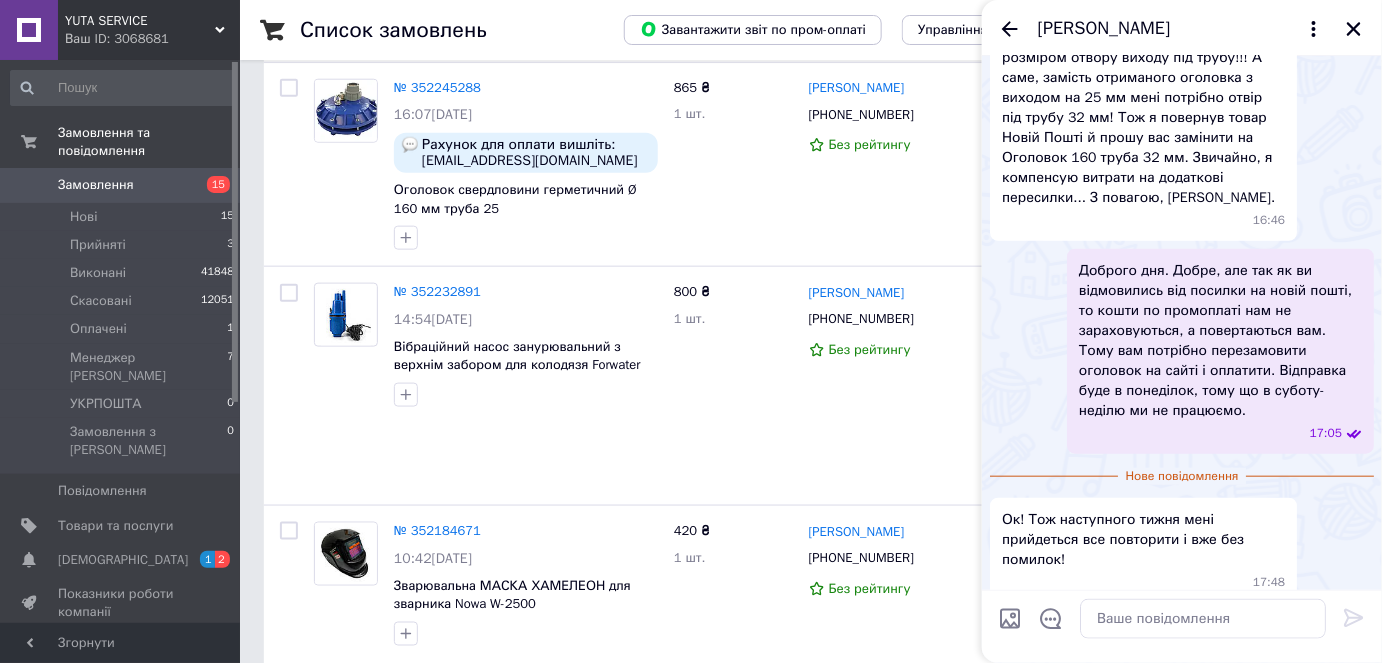 click at bounding box center [1354, 29] 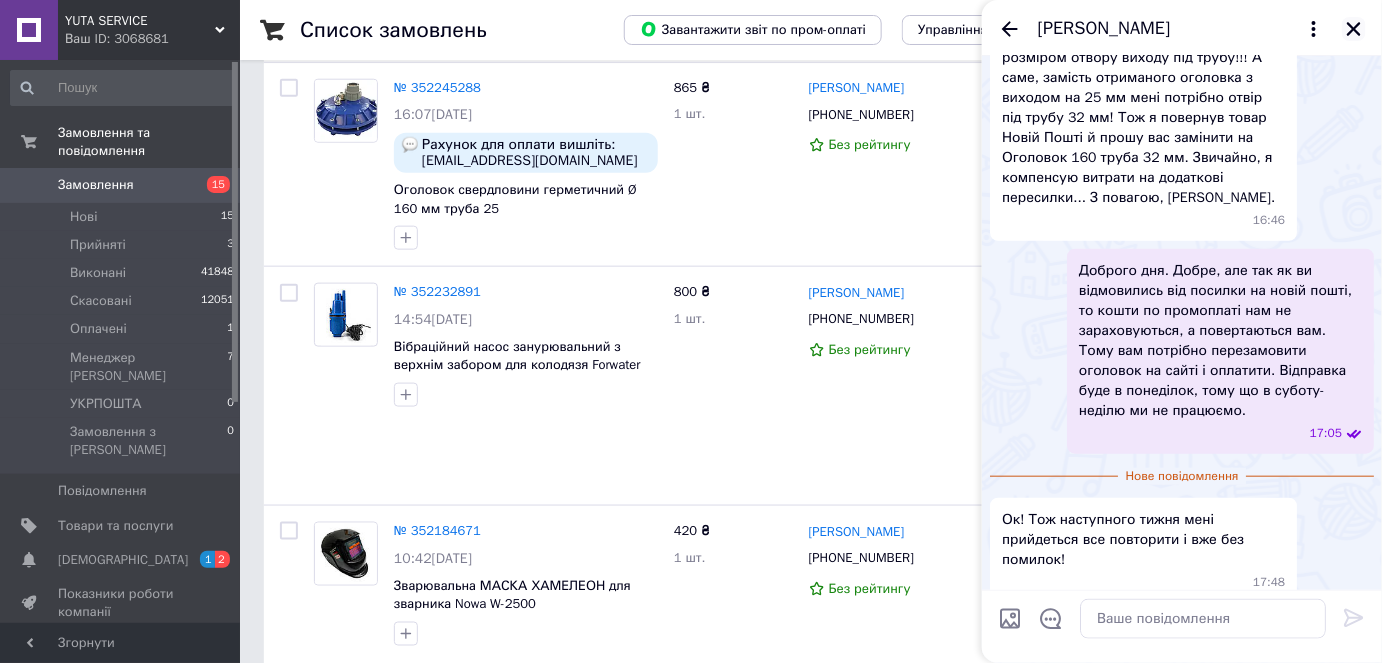 click 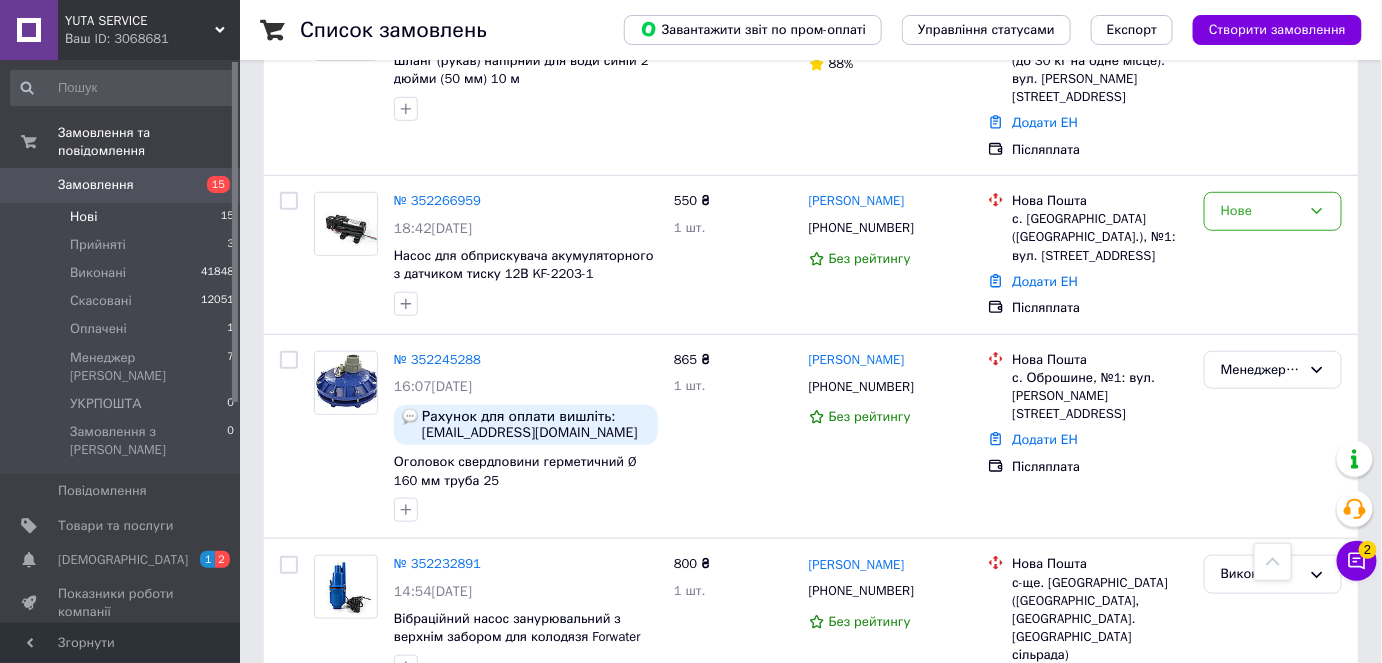 click on "Нові 15" at bounding box center (123, 217) 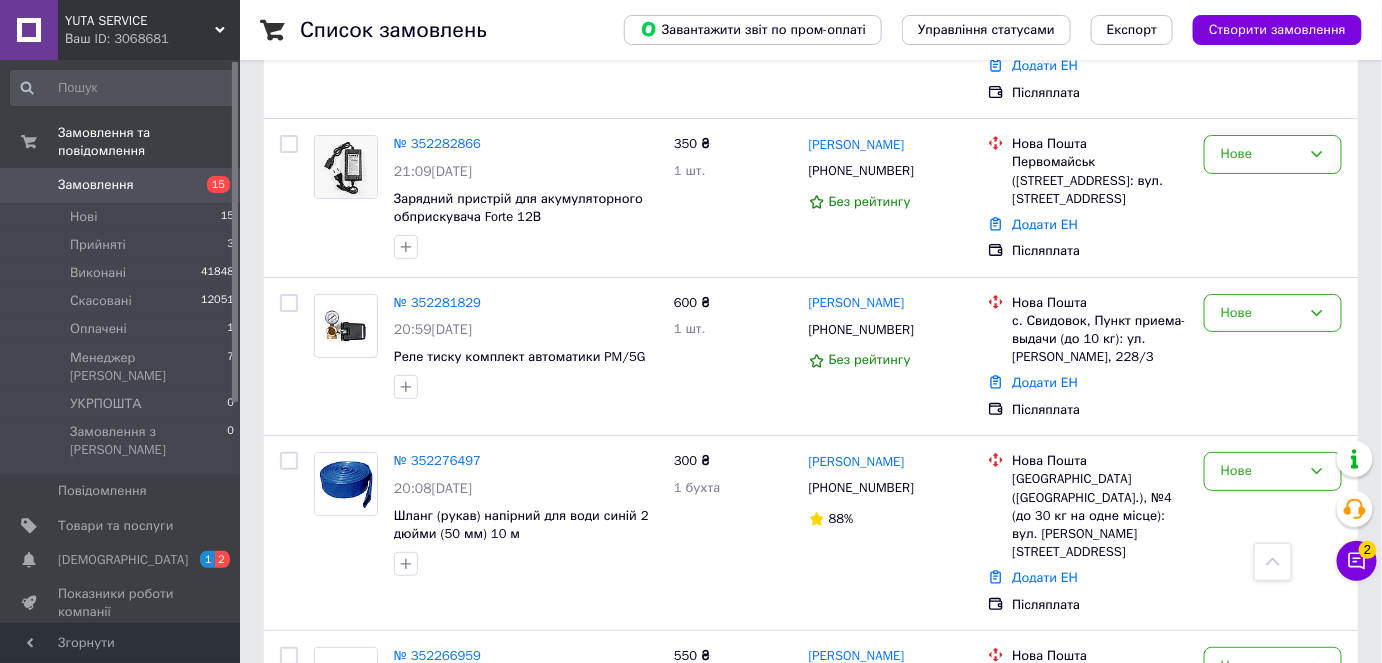 scroll, scrollTop: 2272, scrollLeft: 0, axis: vertical 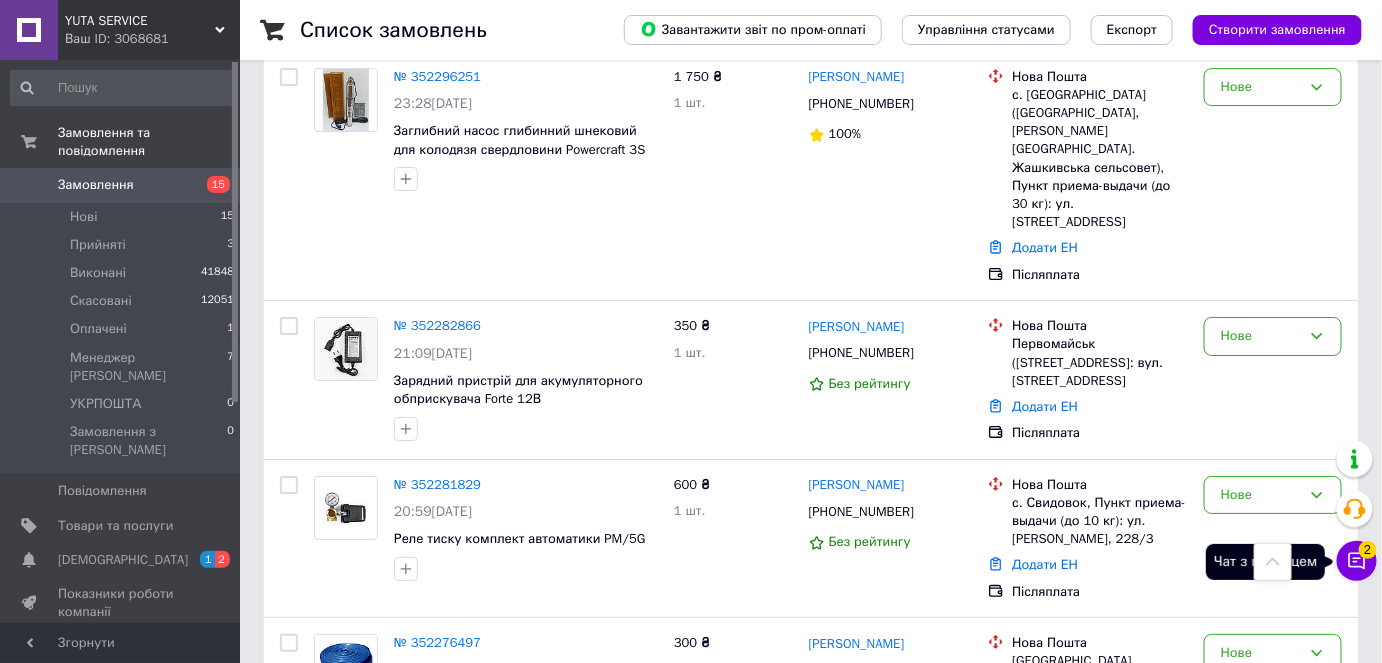click 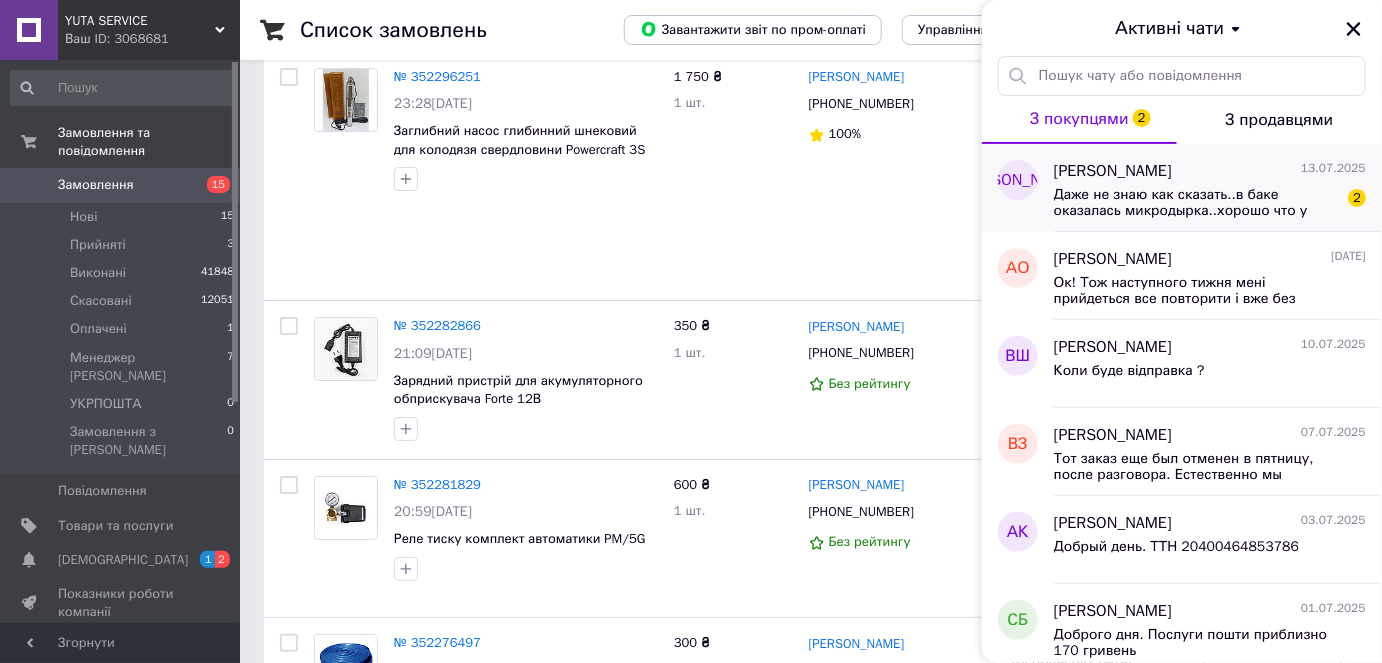 click on "Даже не знаю как сказать..в баке оказалась микродырка..хорошо что у соседа есть аргон..заварили.. это уже ничего не изменит..но в дальнейшем хорошо проверяйте товар" at bounding box center (1196, 203) 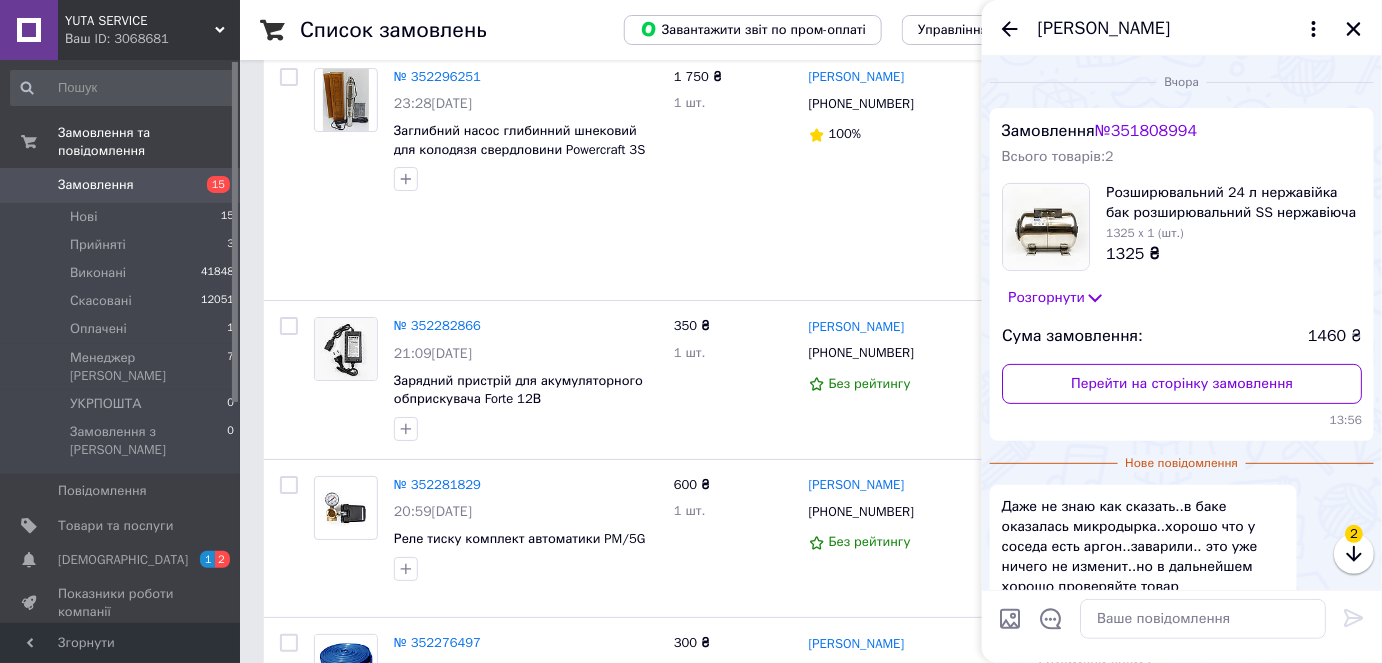scroll, scrollTop: 121, scrollLeft: 0, axis: vertical 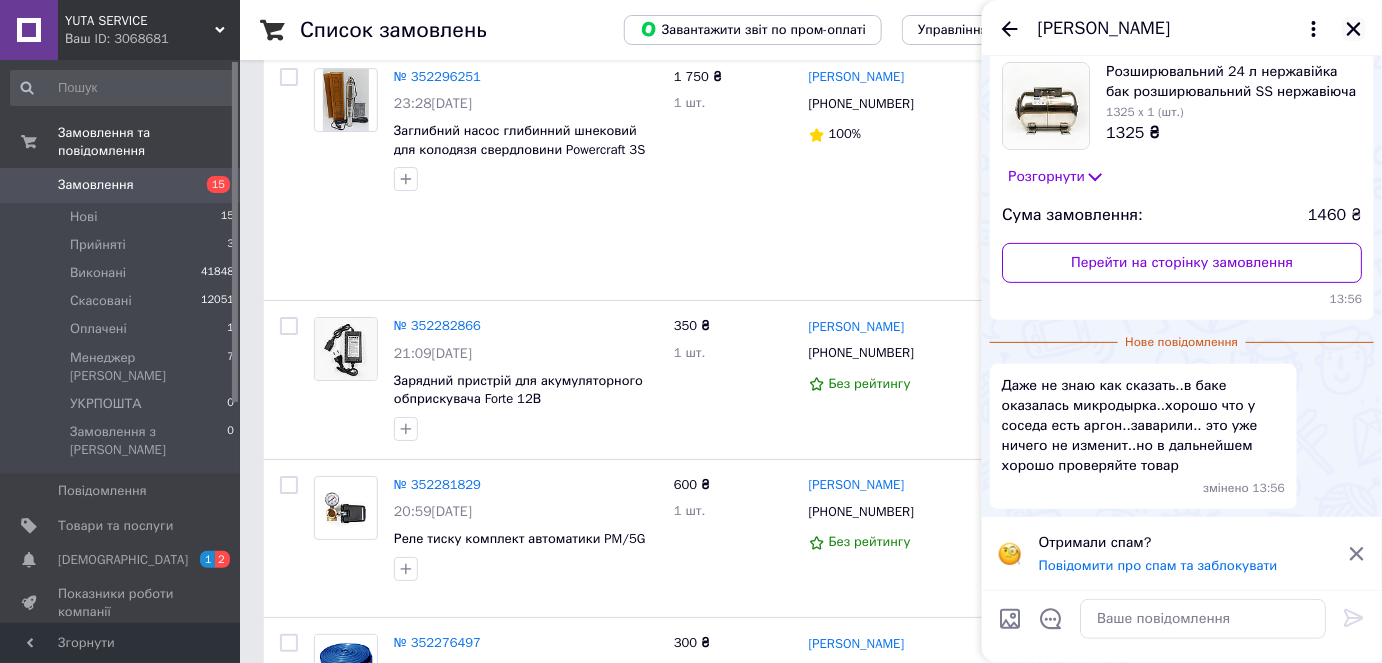 click 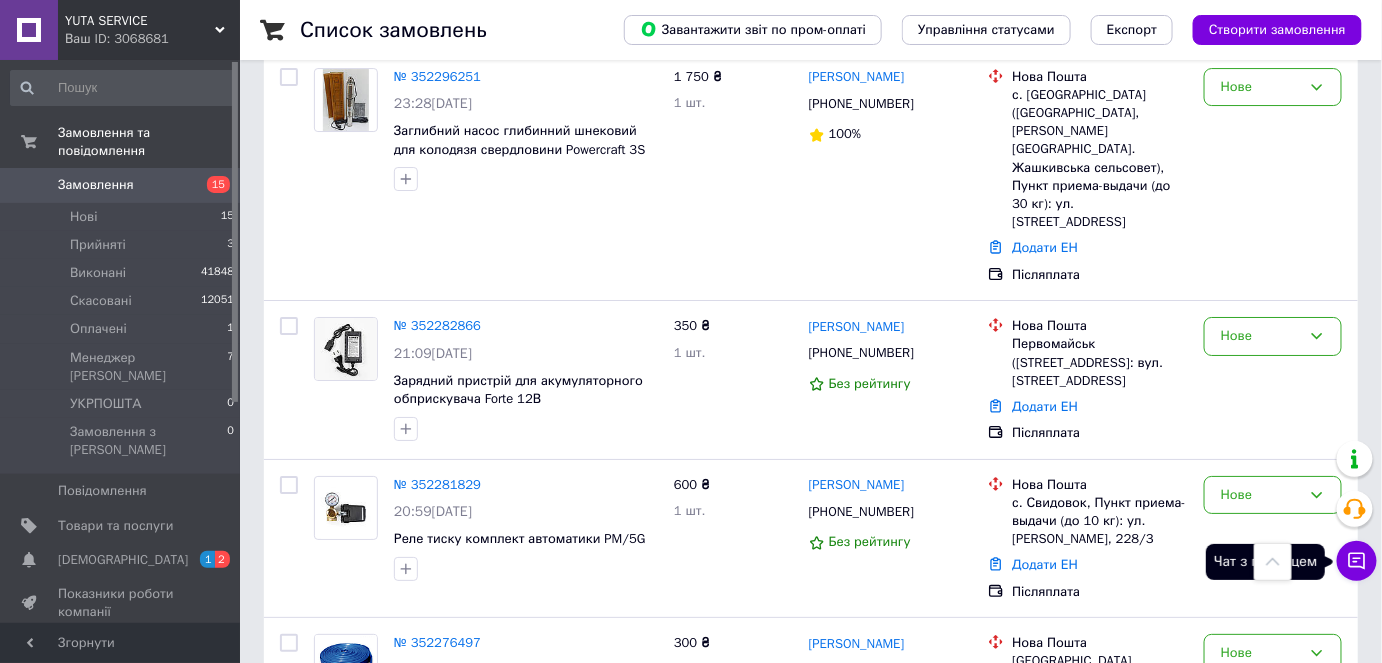click 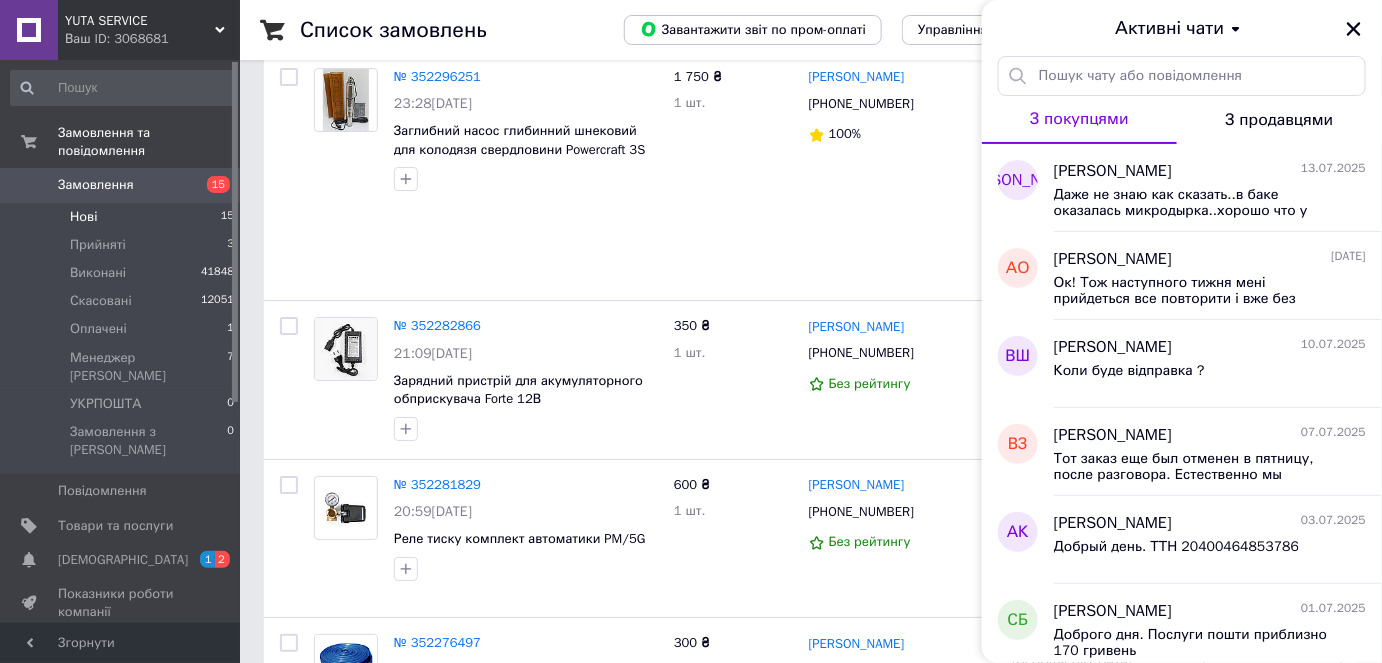click on "Нові 15" at bounding box center (123, 217) 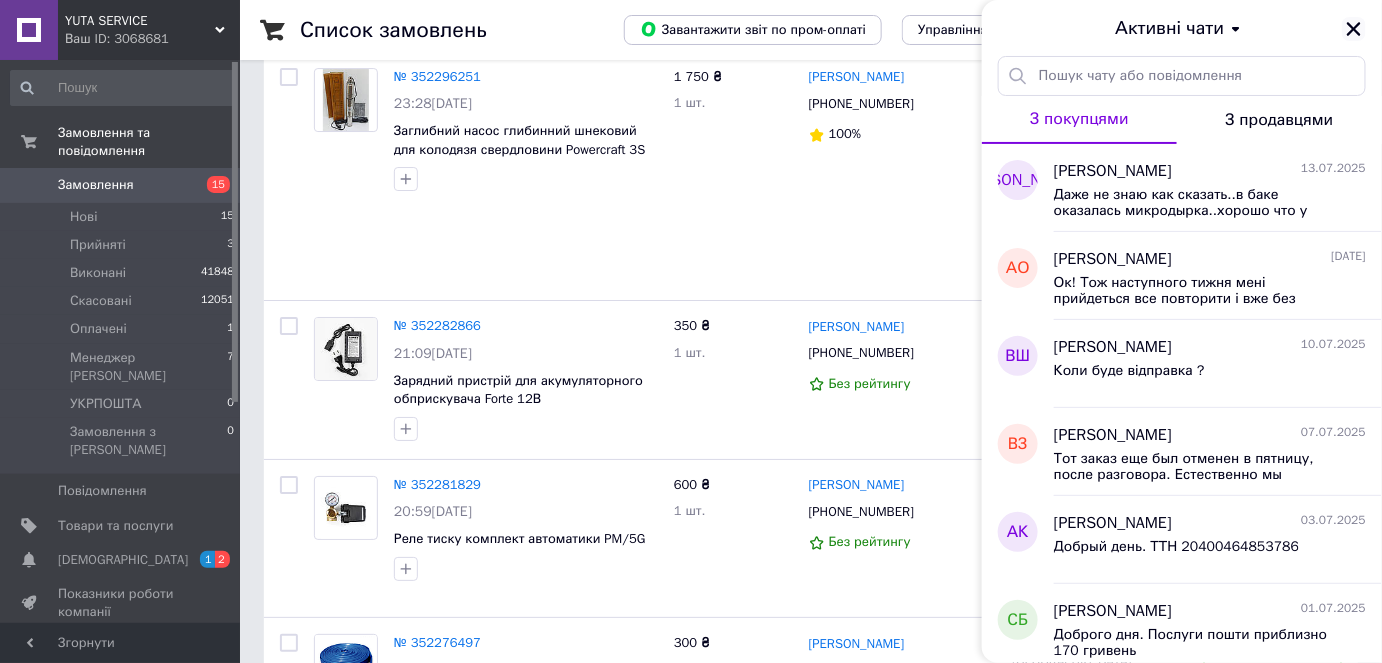 click 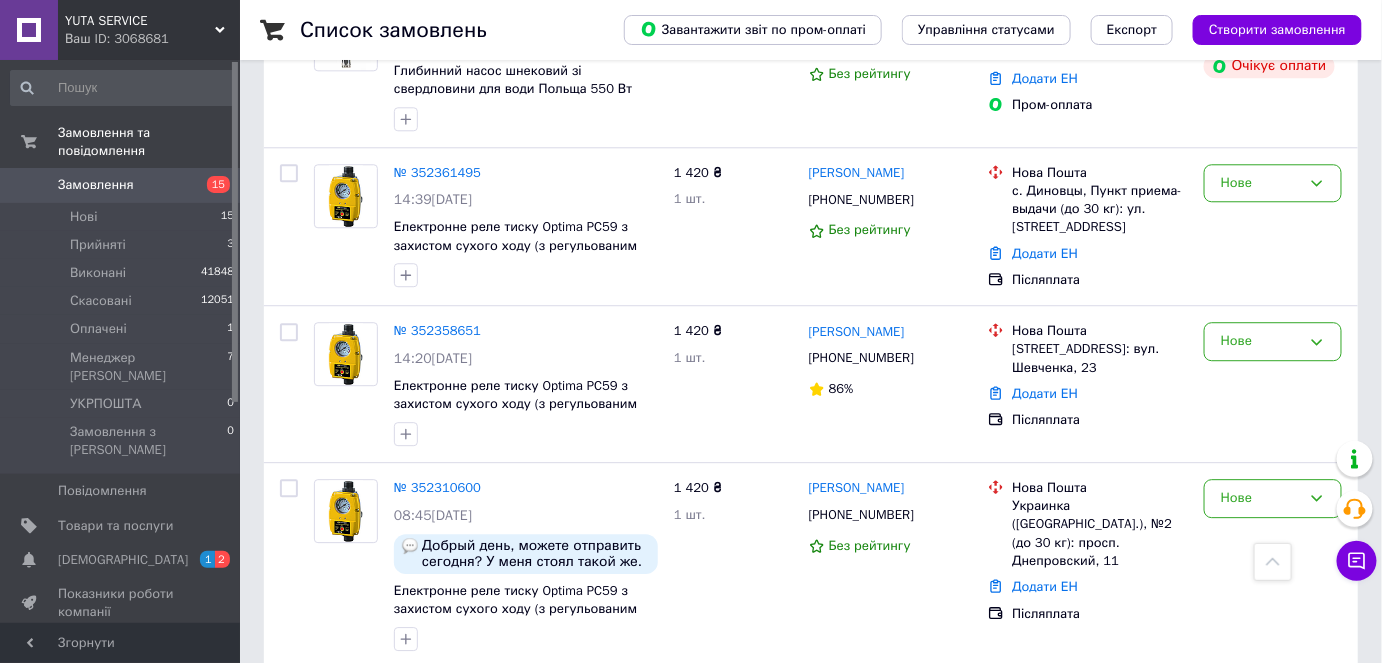 scroll, scrollTop: 1545, scrollLeft: 0, axis: vertical 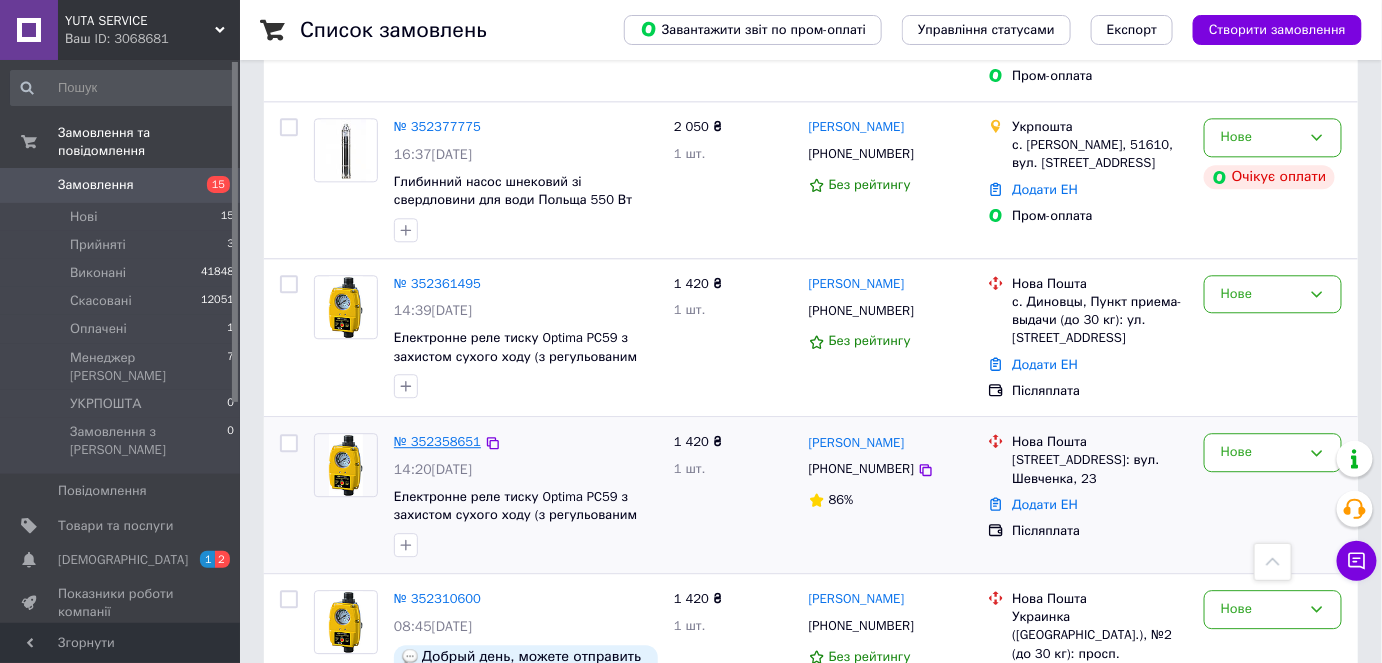 click on "№ 352358651" at bounding box center (437, 441) 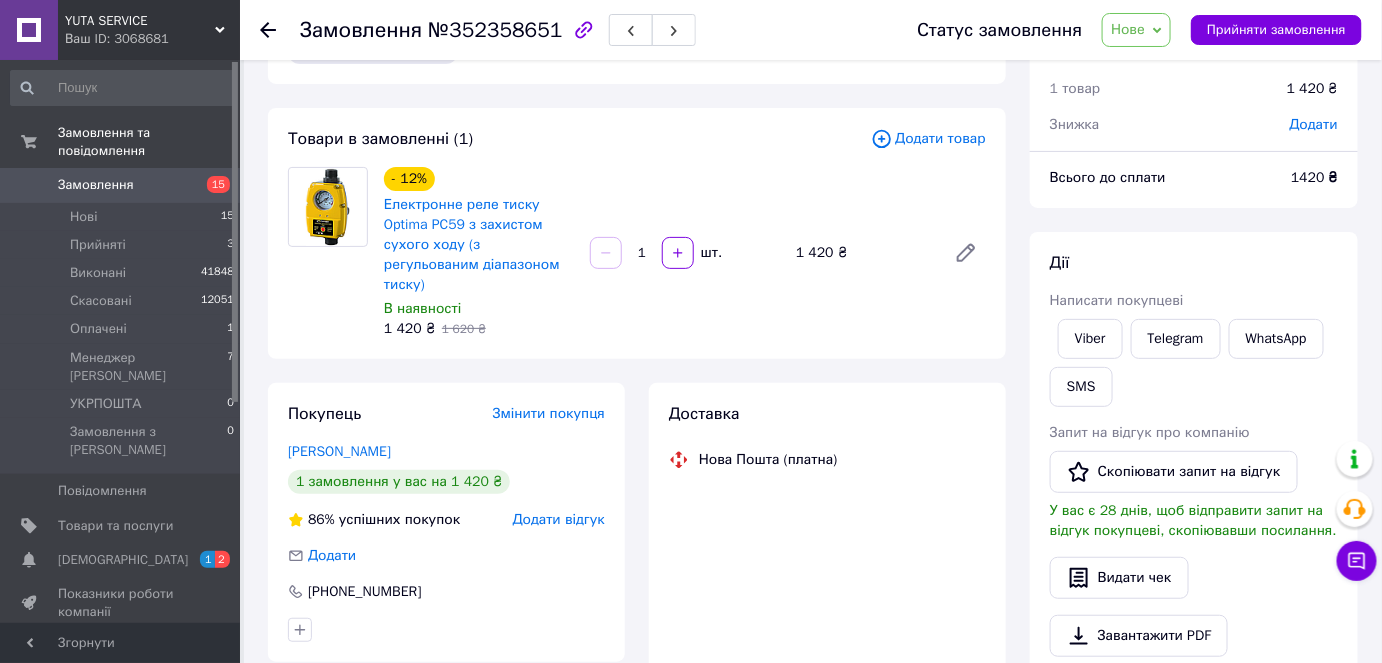 scroll, scrollTop: 90, scrollLeft: 0, axis: vertical 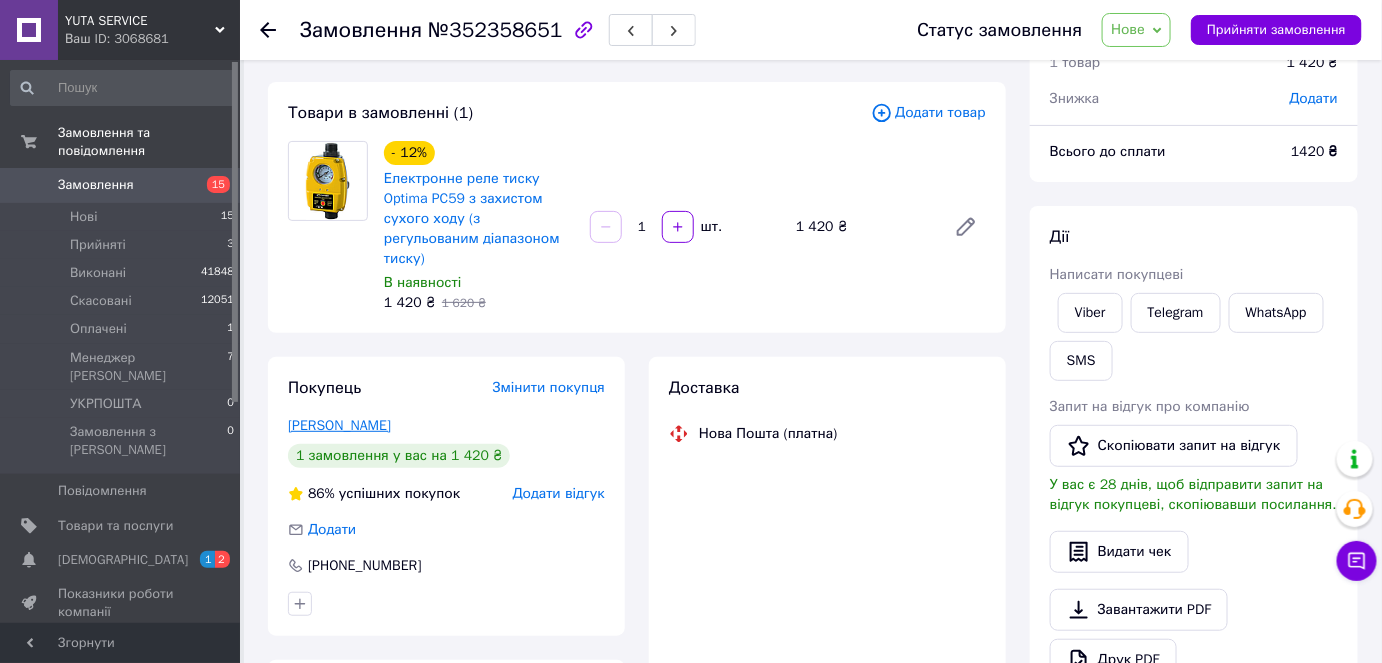 click on "[PERSON_NAME]" at bounding box center [339, 425] 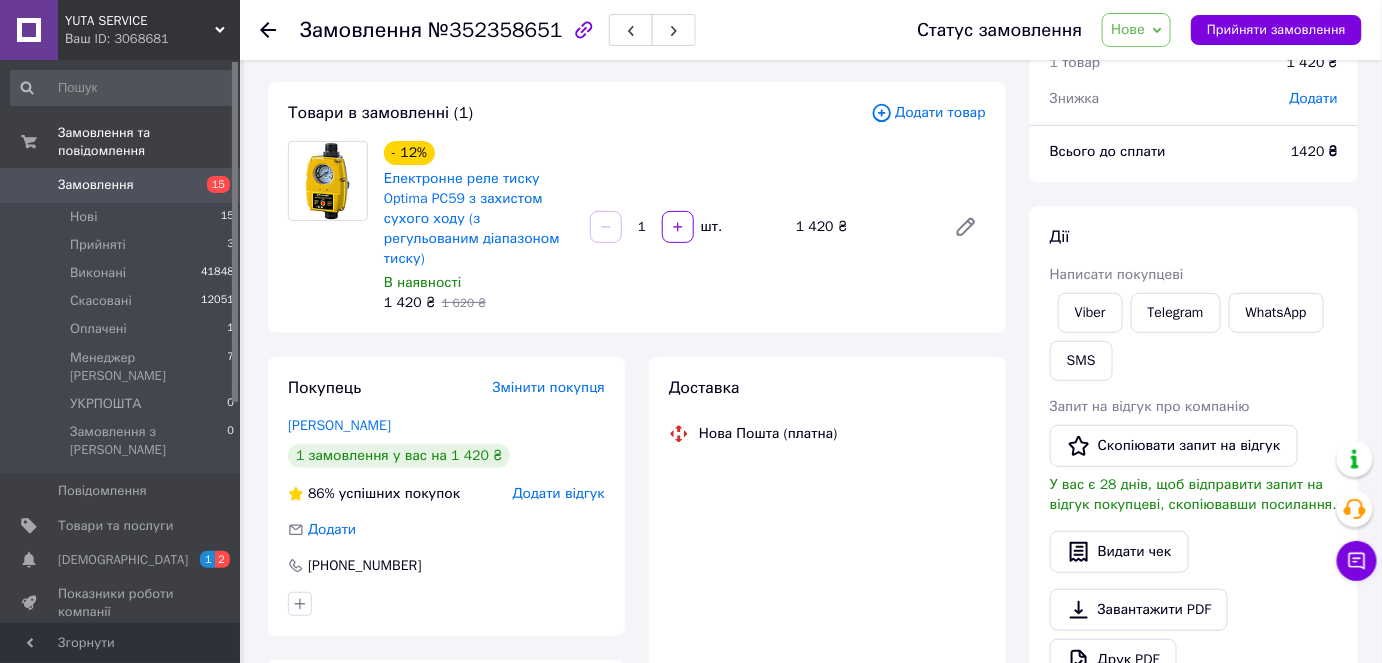 scroll, scrollTop: 0, scrollLeft: 0, axis: both 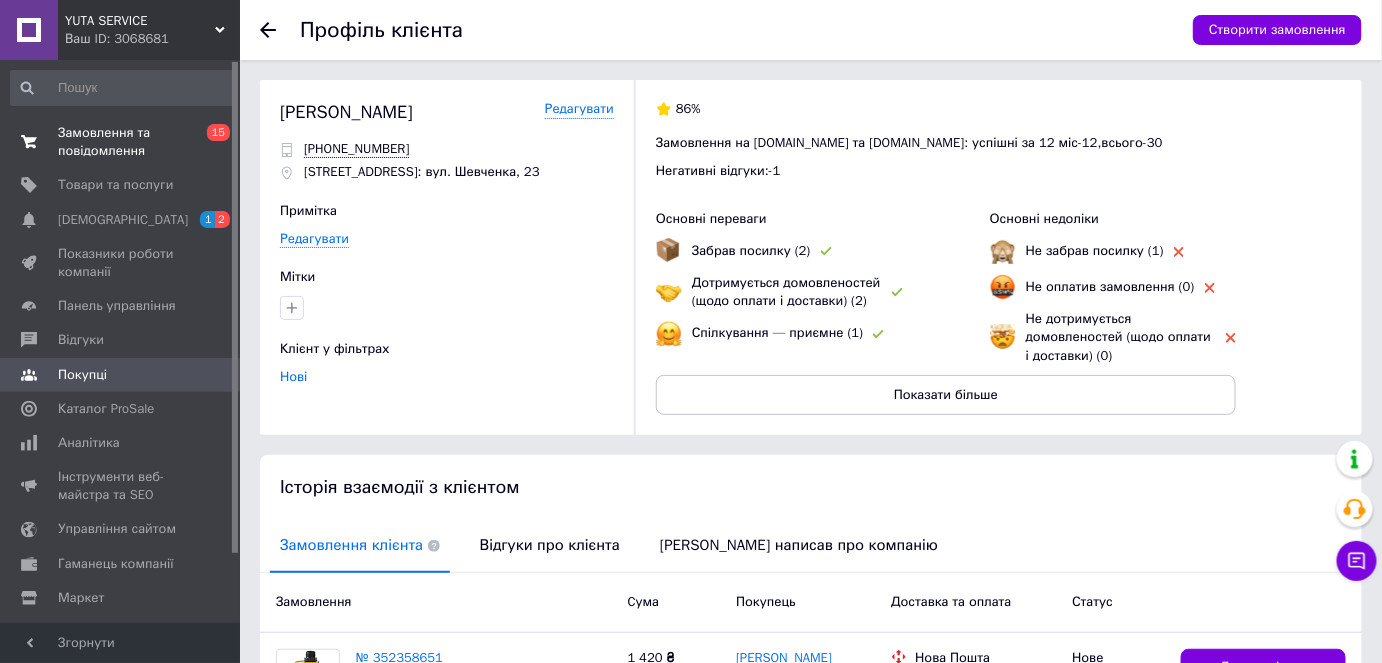 click on "Замовлення та повідомлення" at bounding box center (121, 142) 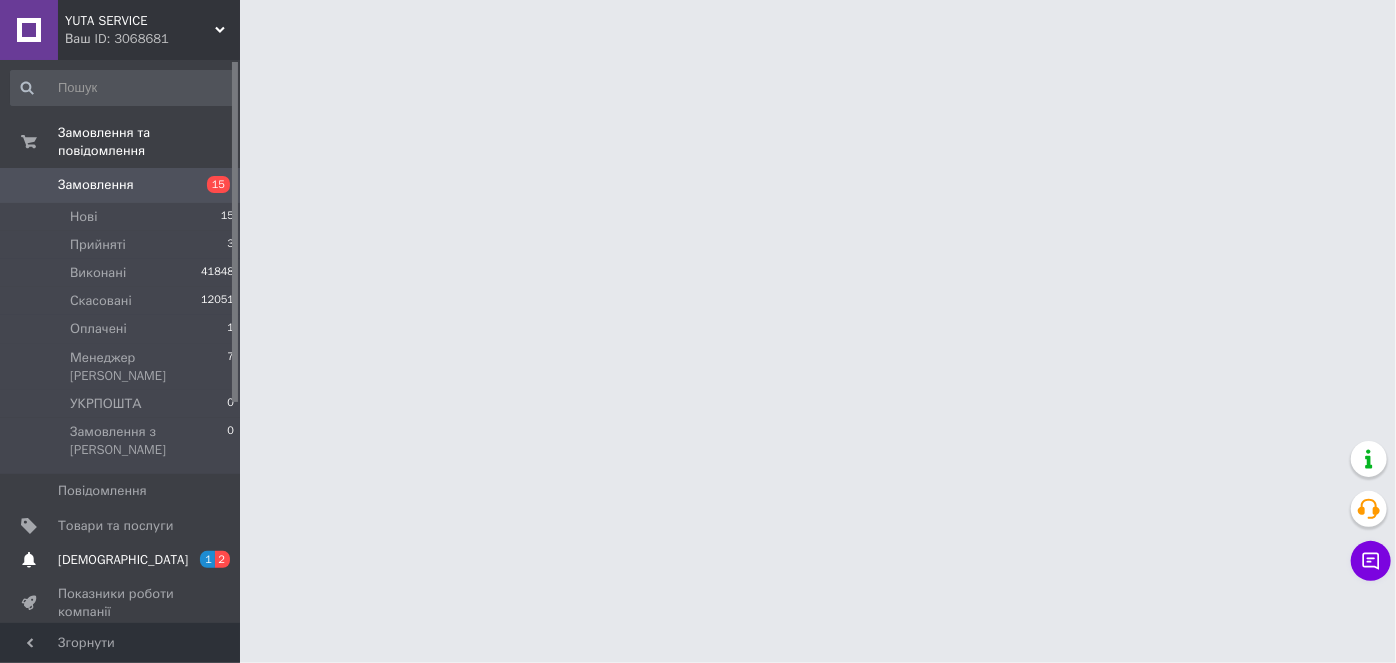 click on "[DEMOGRAPHIC_DATA]" at bounding box center (121, 560) 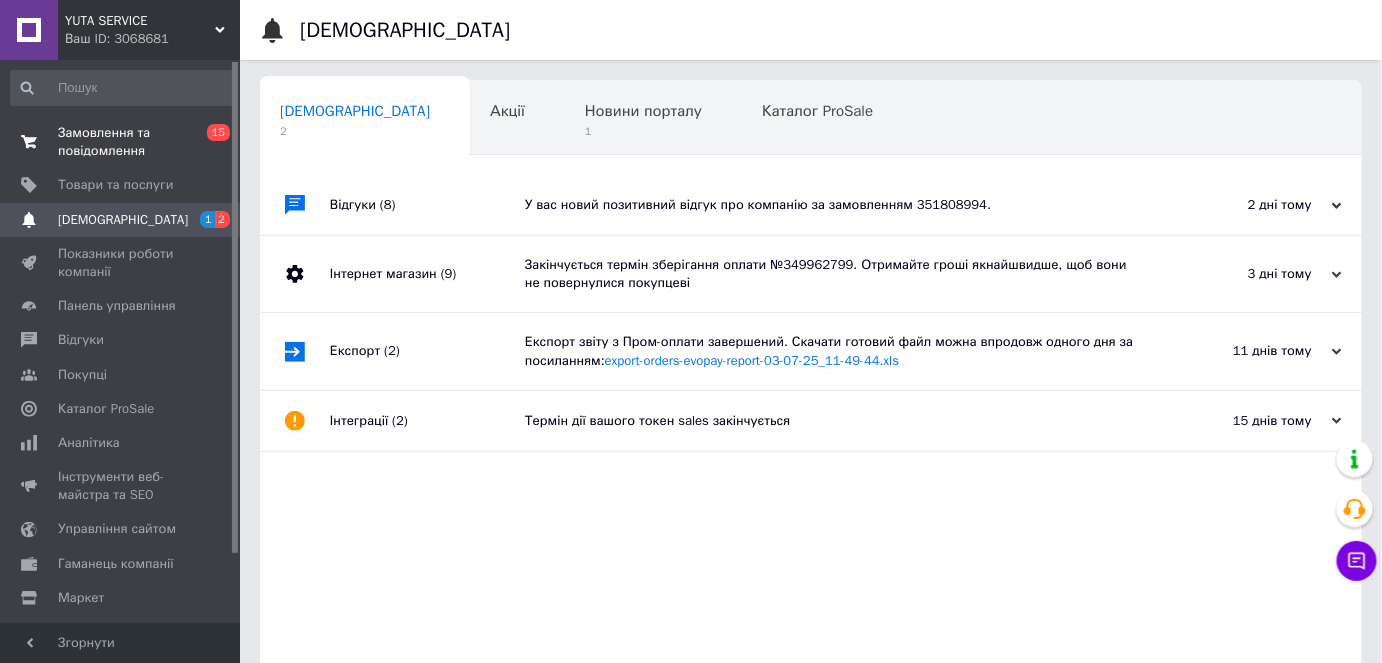 click on "Замовлення та повідомлення" at bounding box center (121, 142) 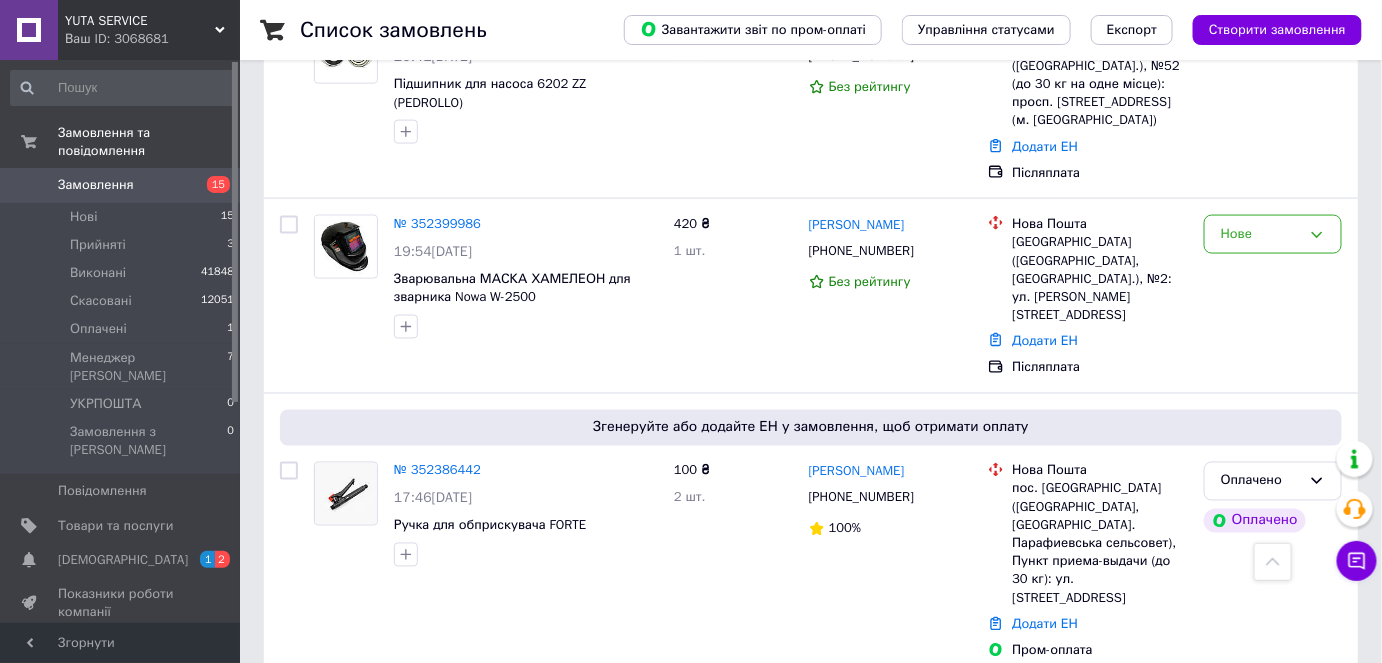 scroll, scrollTop: 1090, scrollLeft: 0, axis: vertical 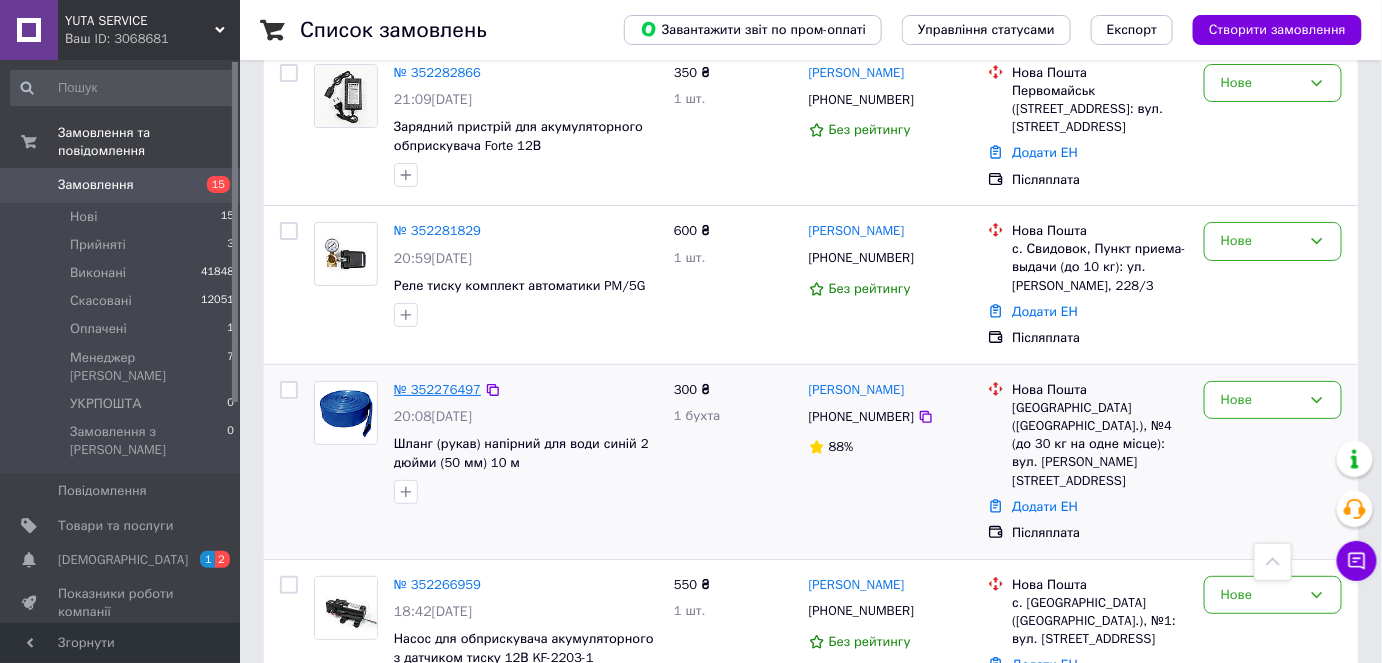 click on "№ 352276497" at bounding box center [437, 389] 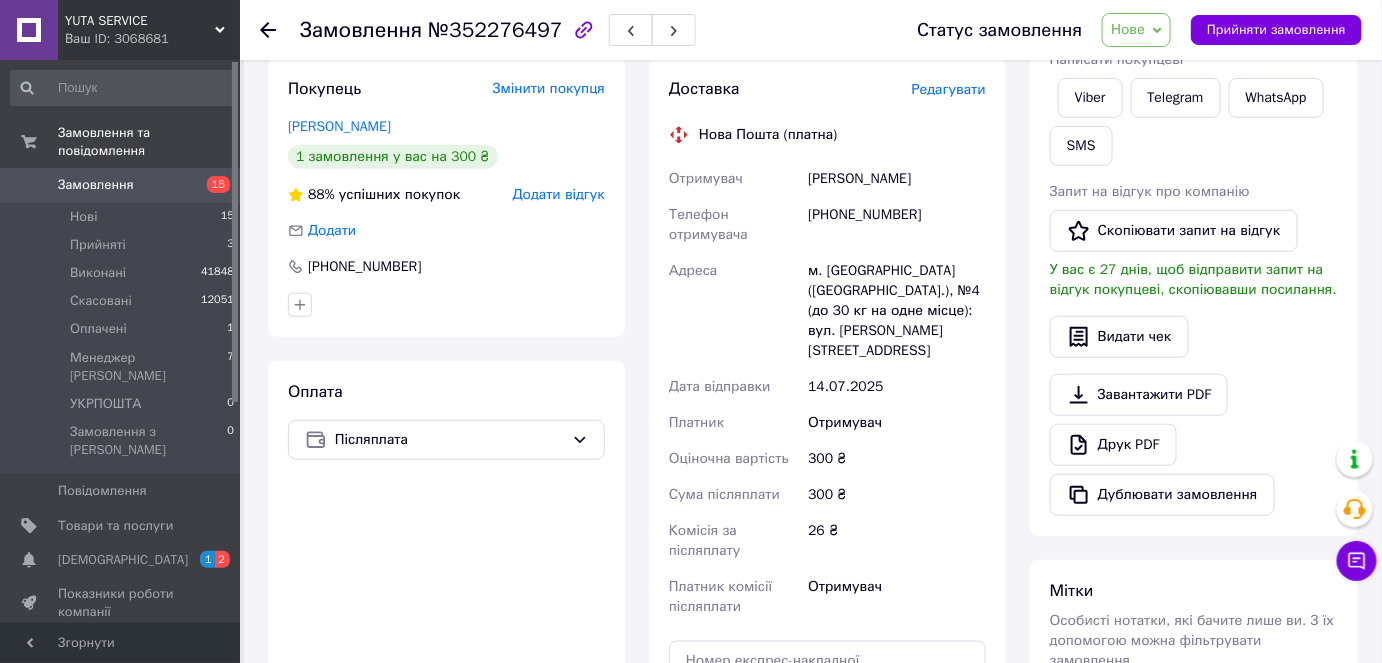 scroll, scrollTop: 333, scrollLeft: 0, axis: vertical 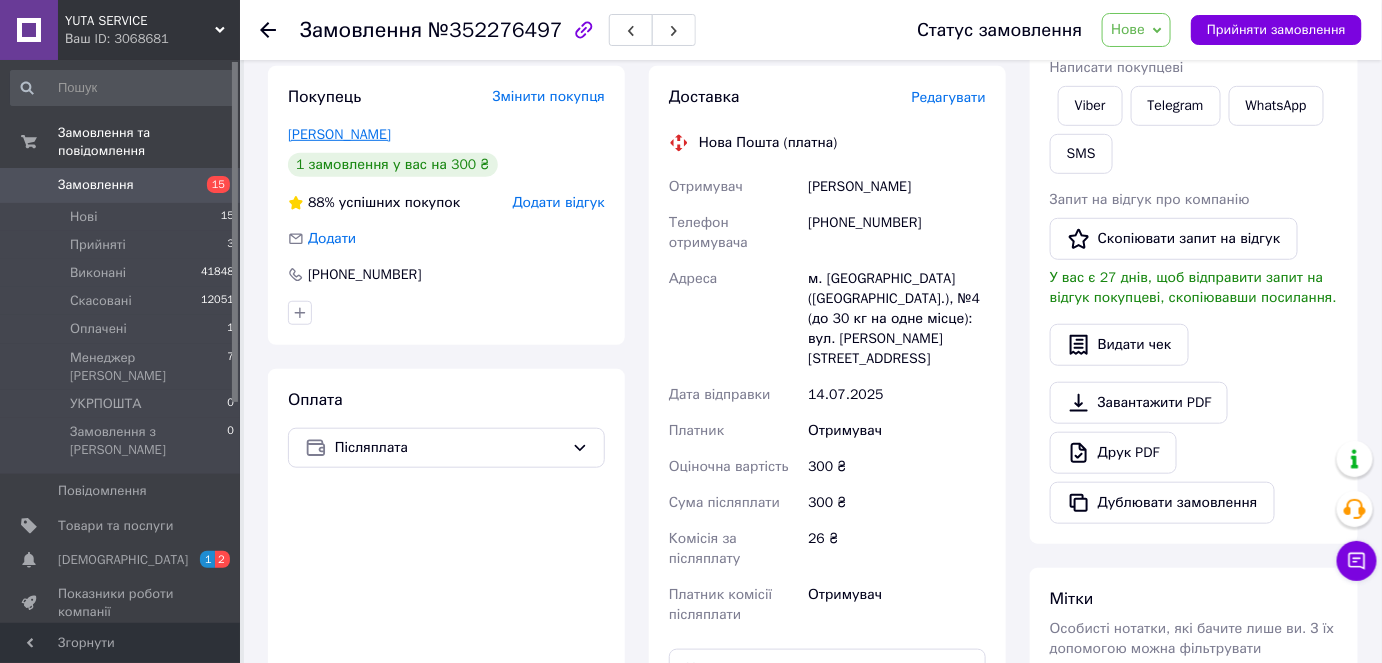 click on "[PERSON_NAME]" at bounding box center [339, 134] 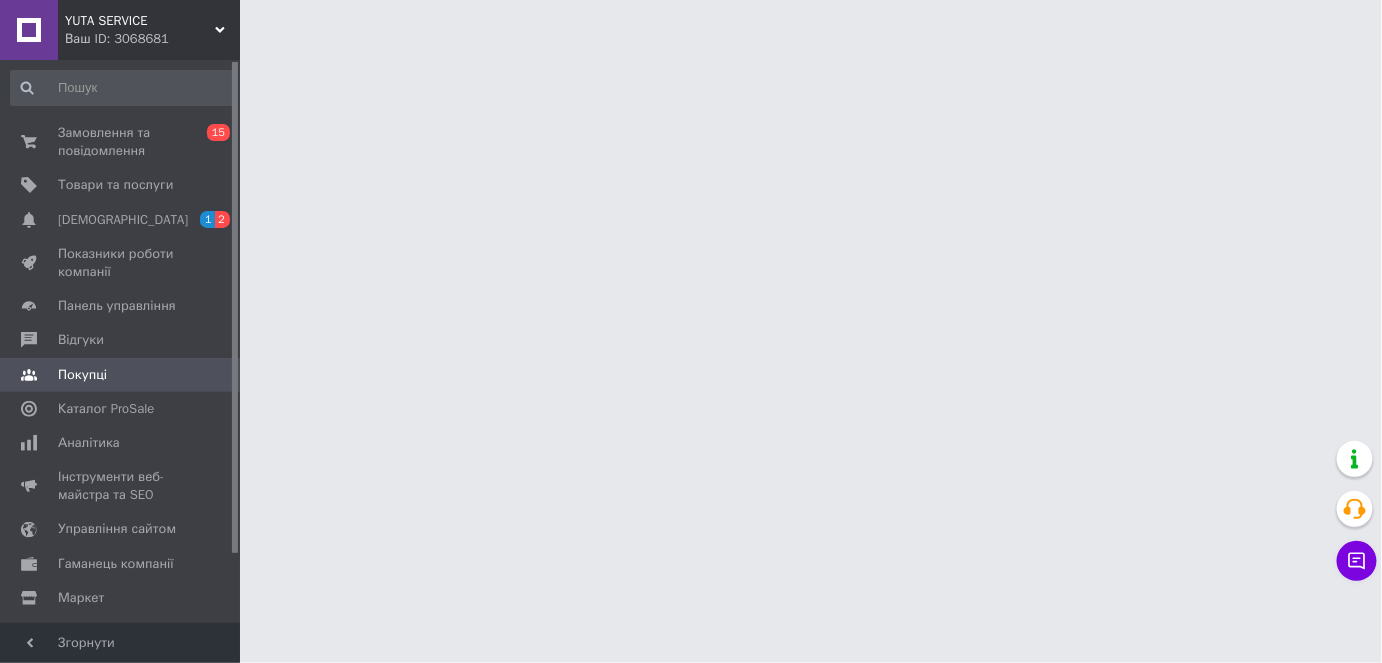 scroll, scrollTop: 0, scrollLeft: 0, axis: both 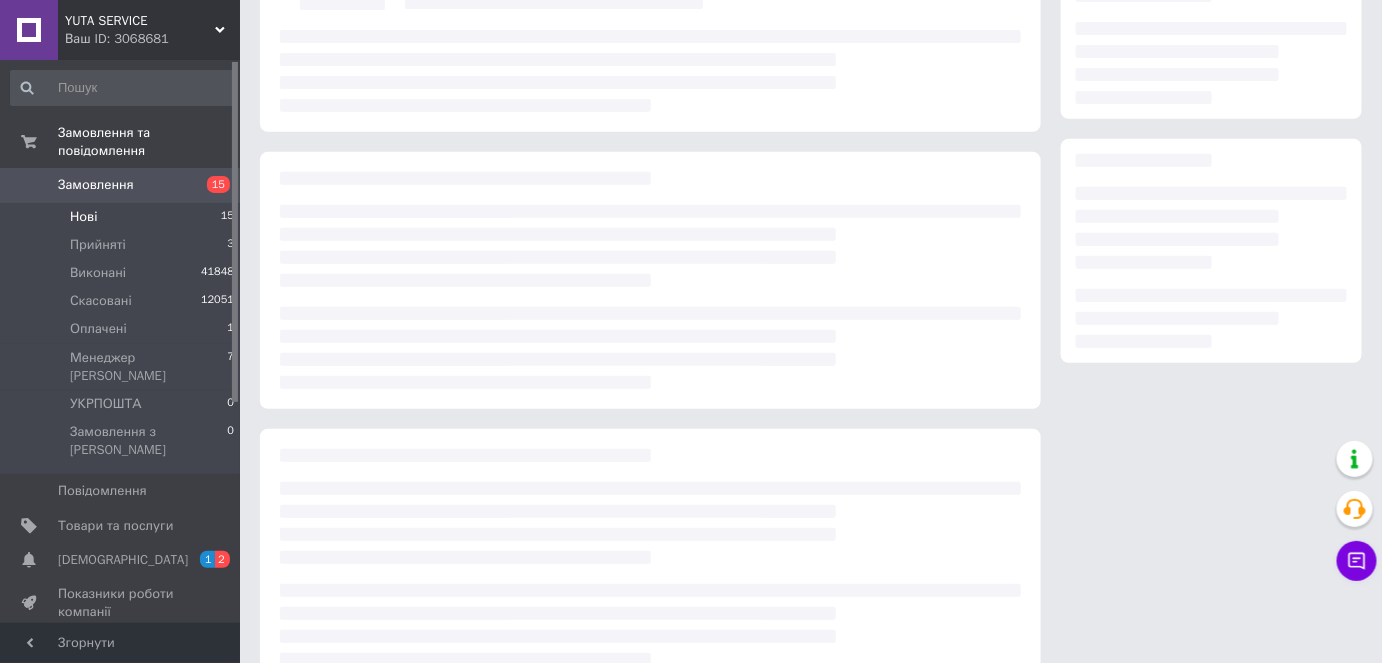 click on "Нові 15" at bounding box center (123, 217) 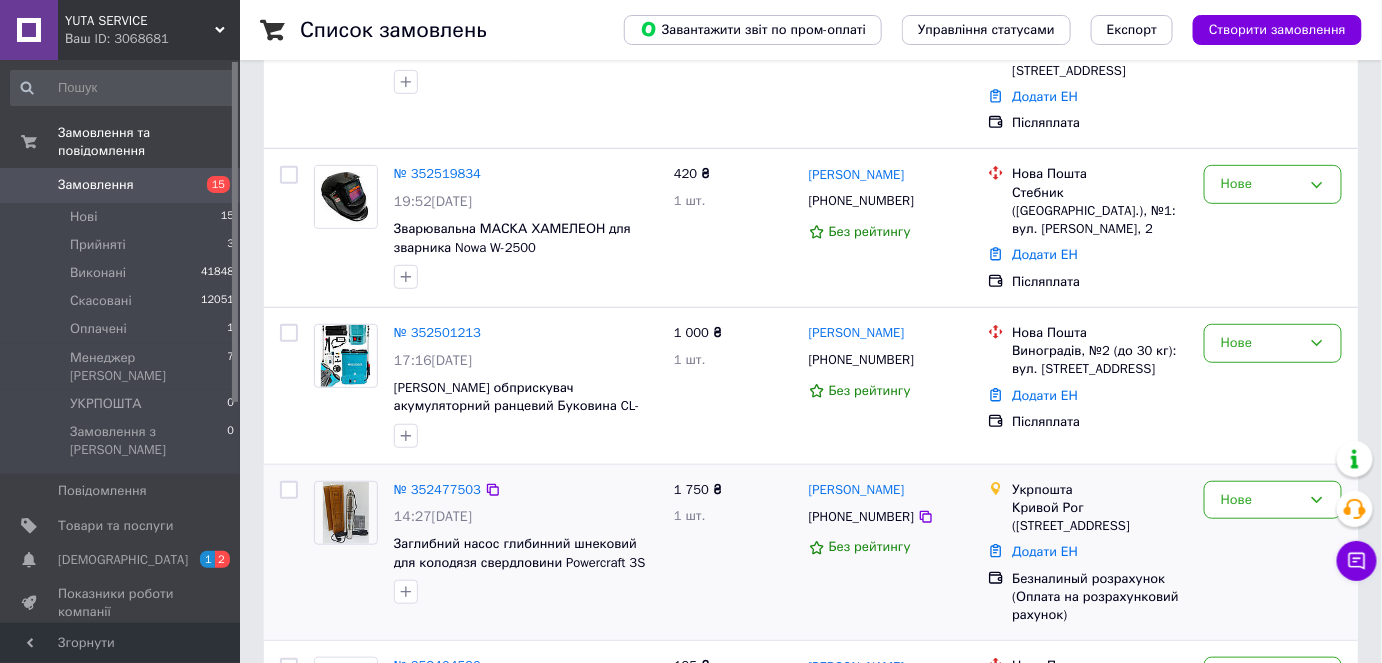 scroll, scrollTop: 363, scrollLeft: 0, axis: vertical 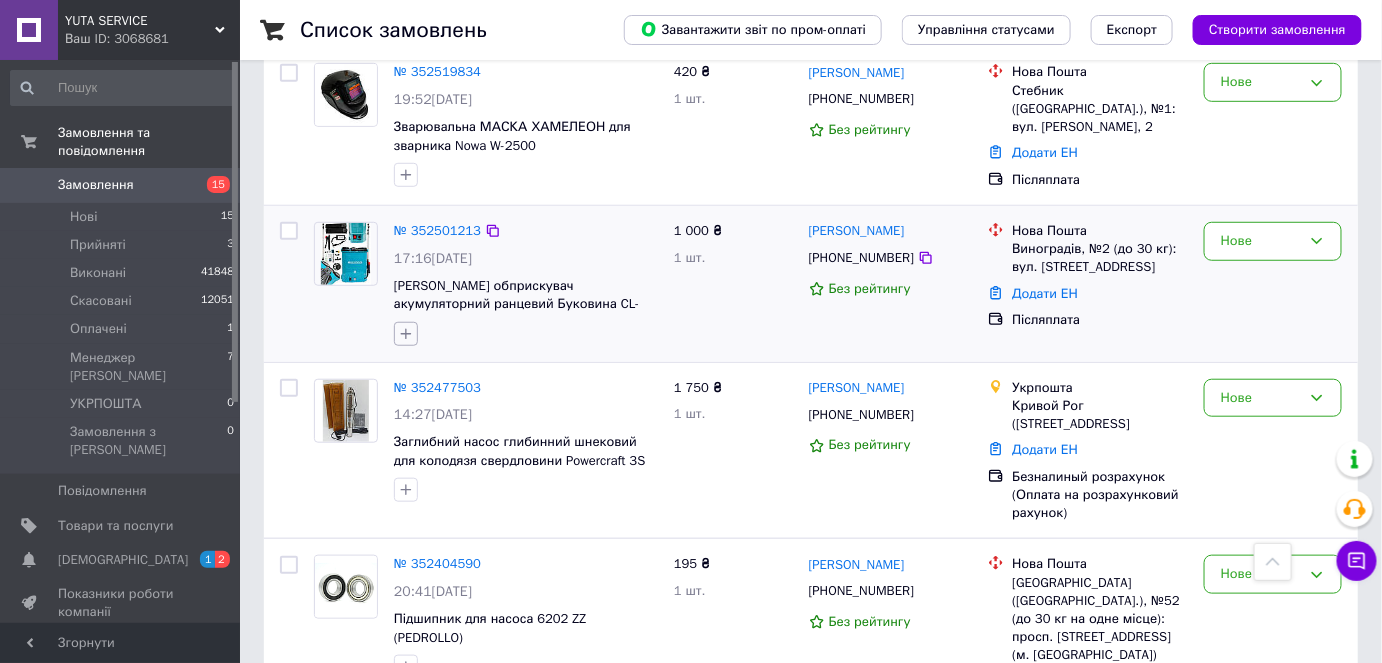 click 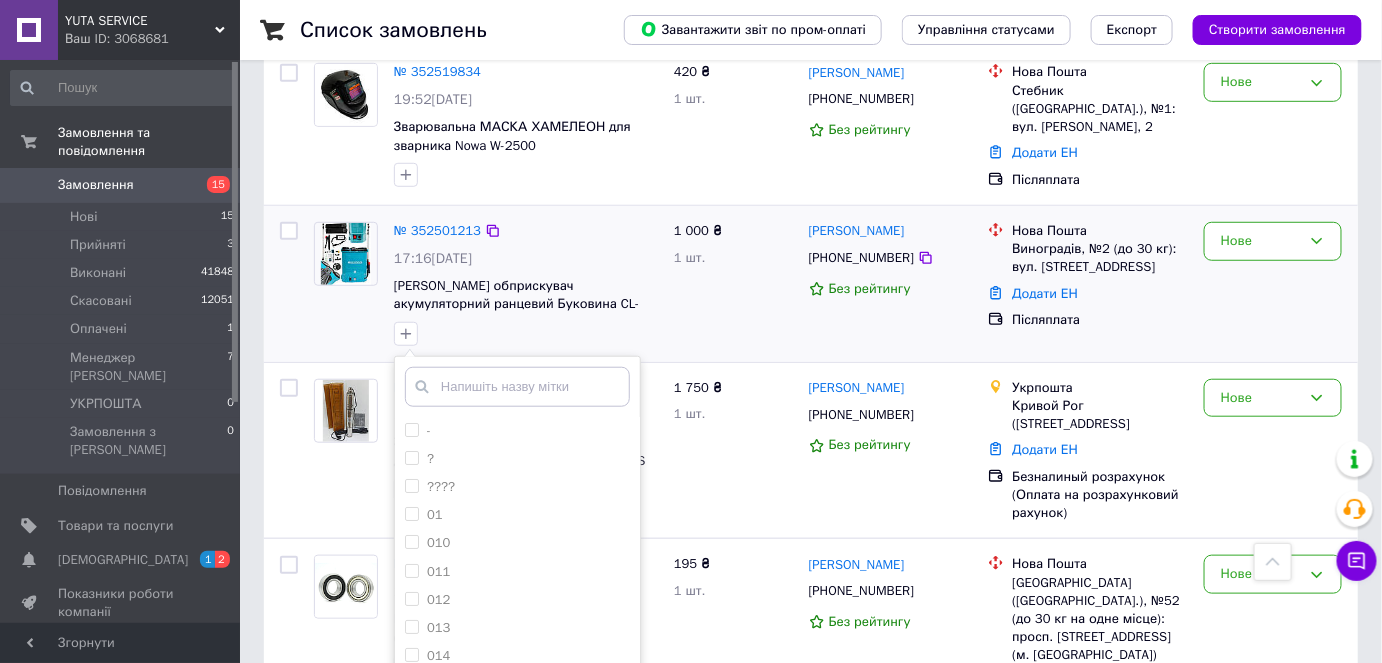 click at bounding box center (517, 387) 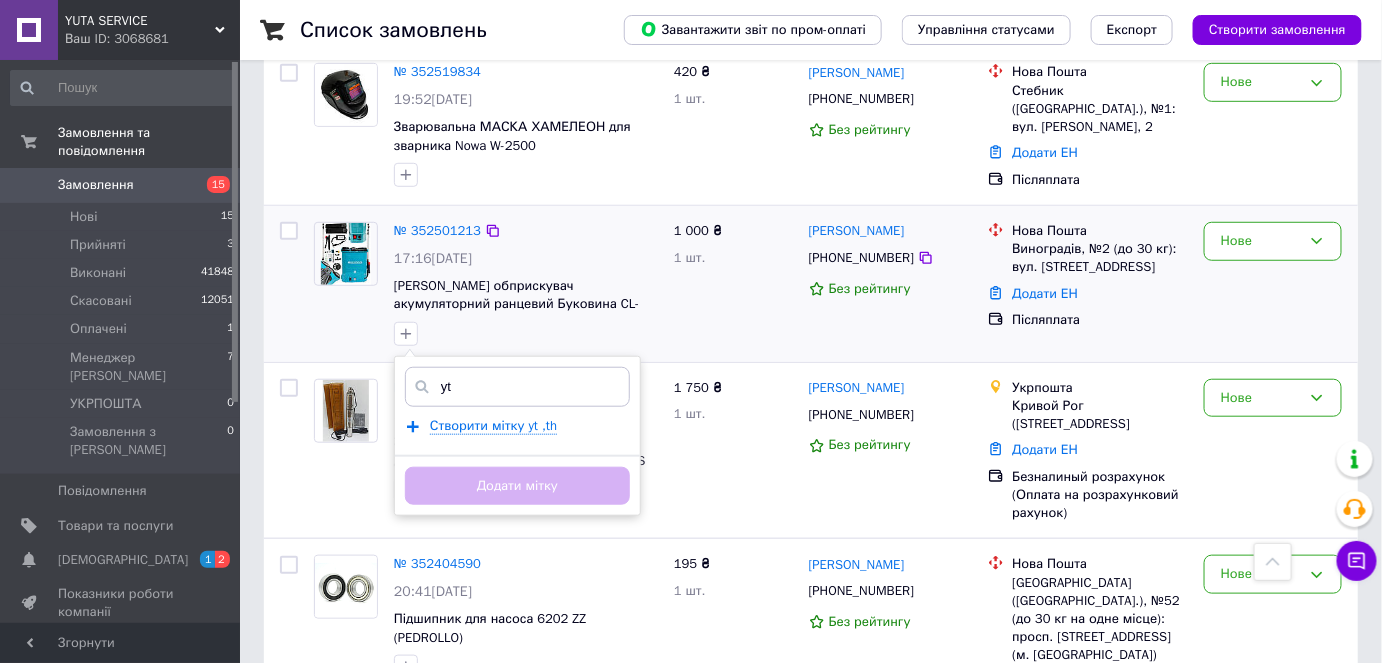 type on "y" 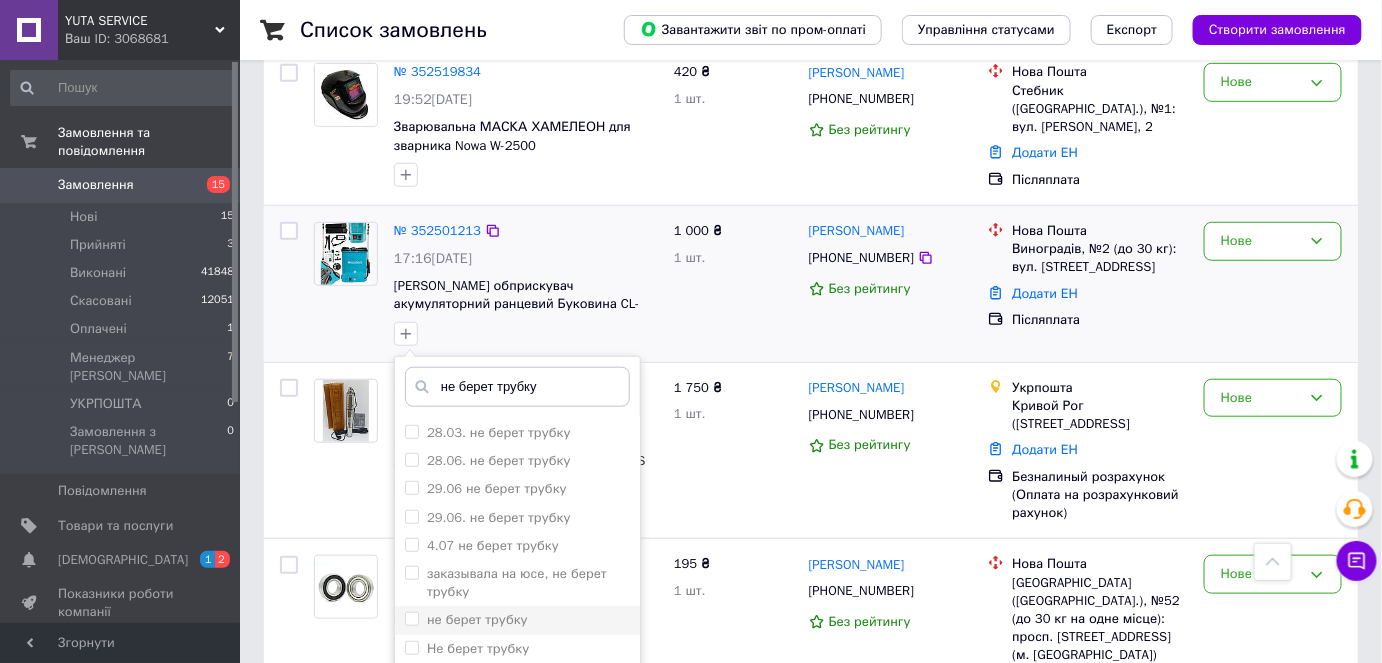 scroll, scrollTop: 545, scrollLeft: 0, axis: vertical 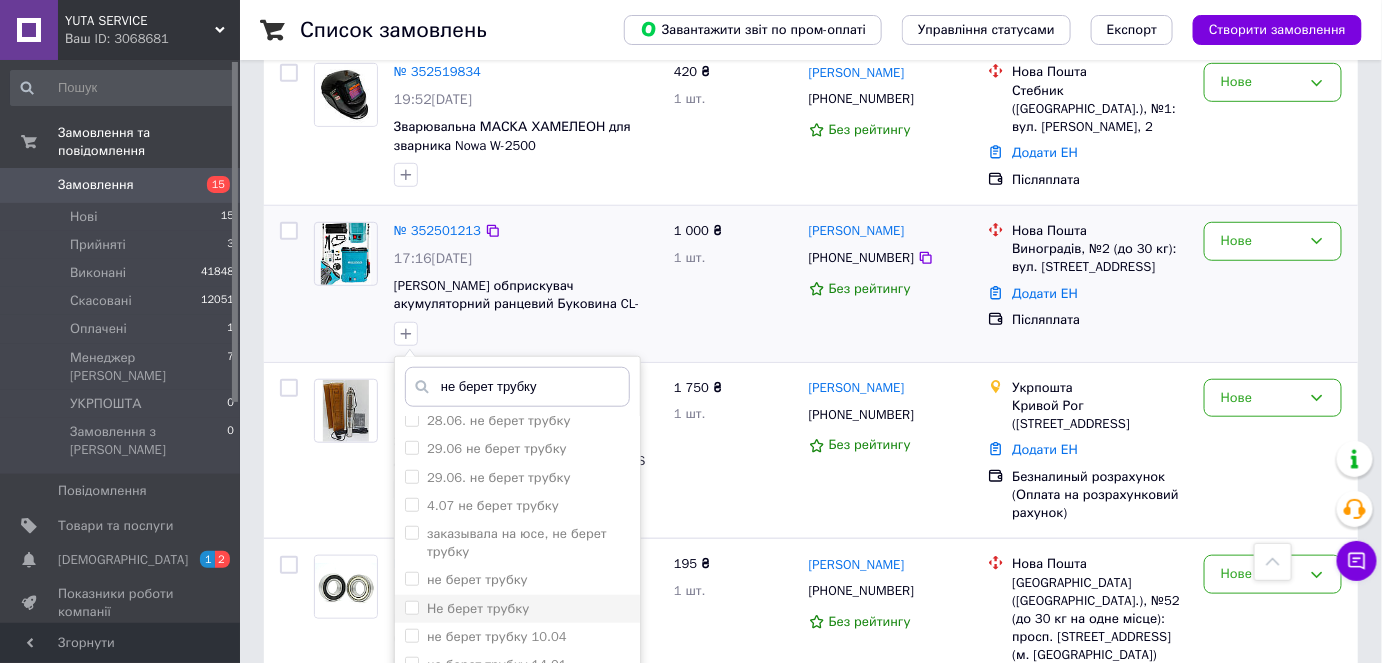 type on "не берет трубку" 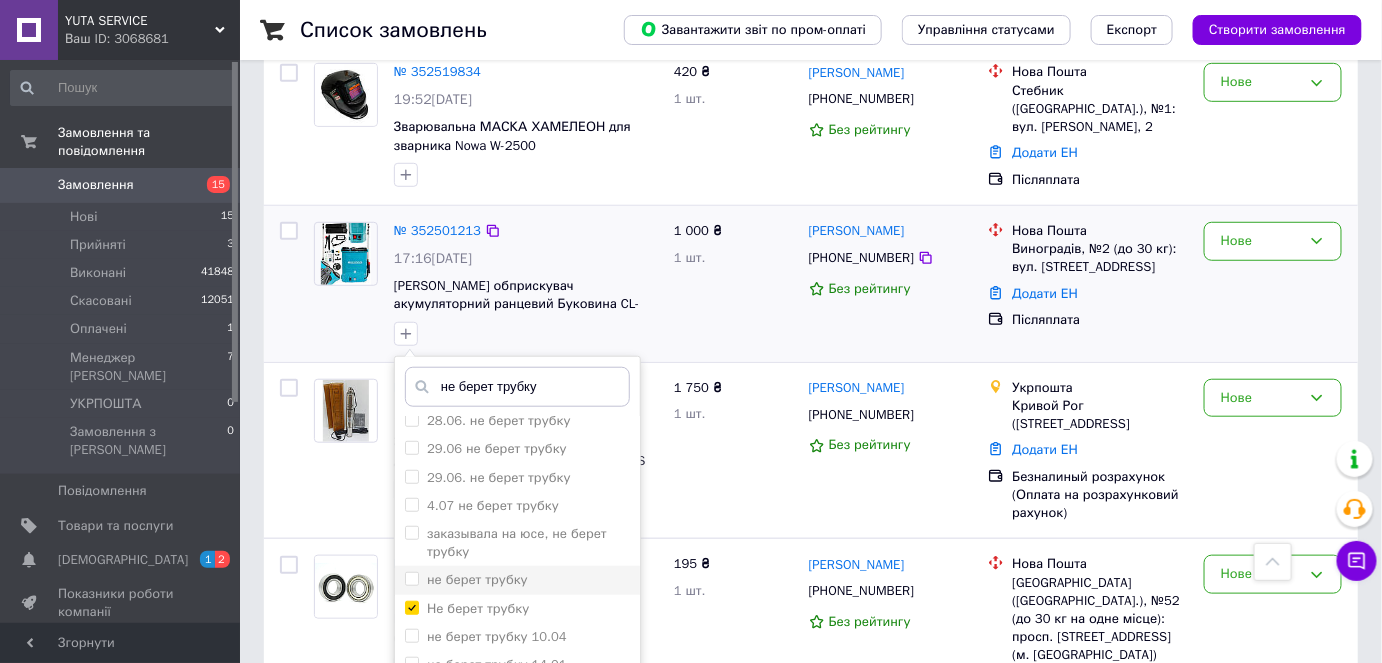 checkbox on "true" 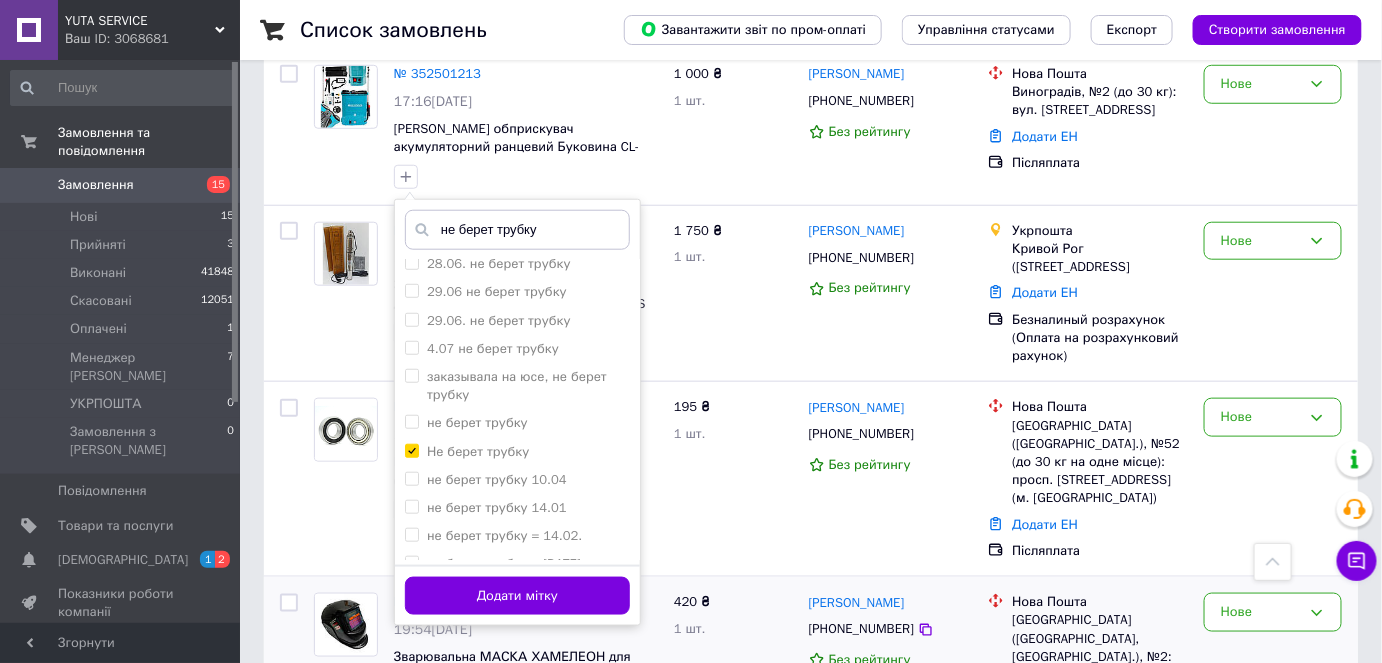 scroll, scrollTop: 545, scrollLeft: 0, axis: vertical 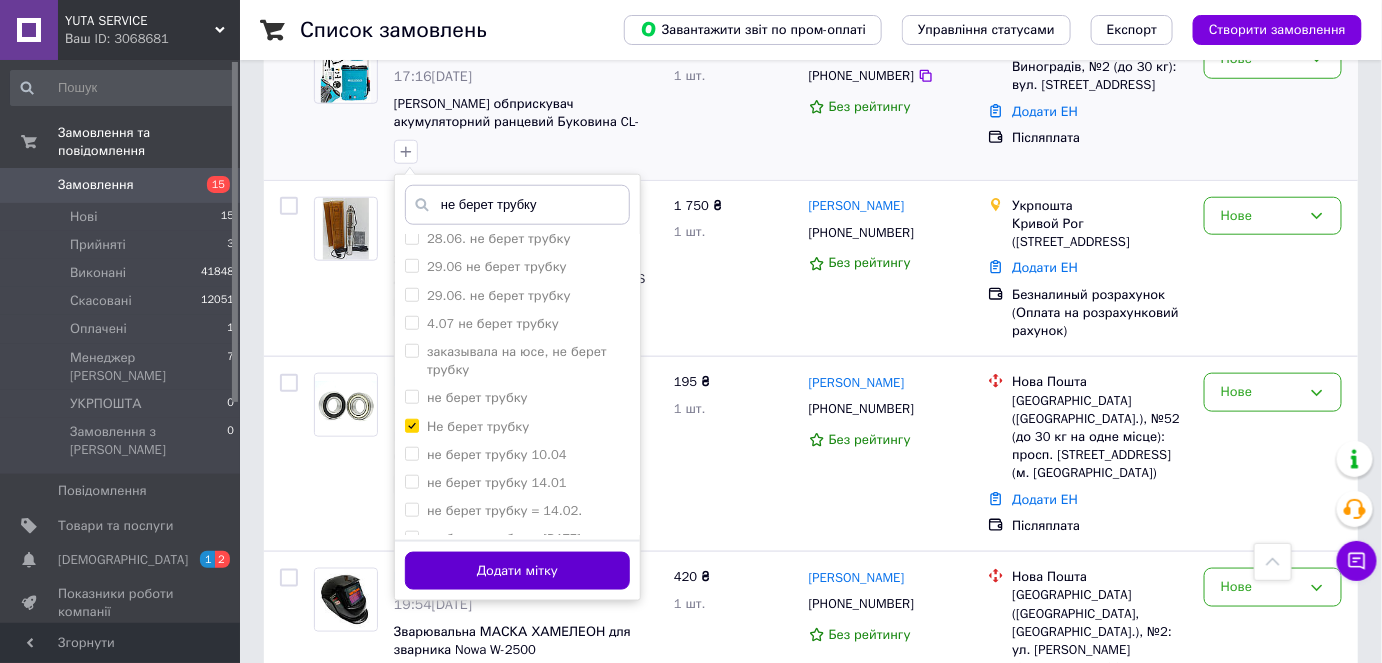 click on "Додати мітку" at bounding box center [517, 571] 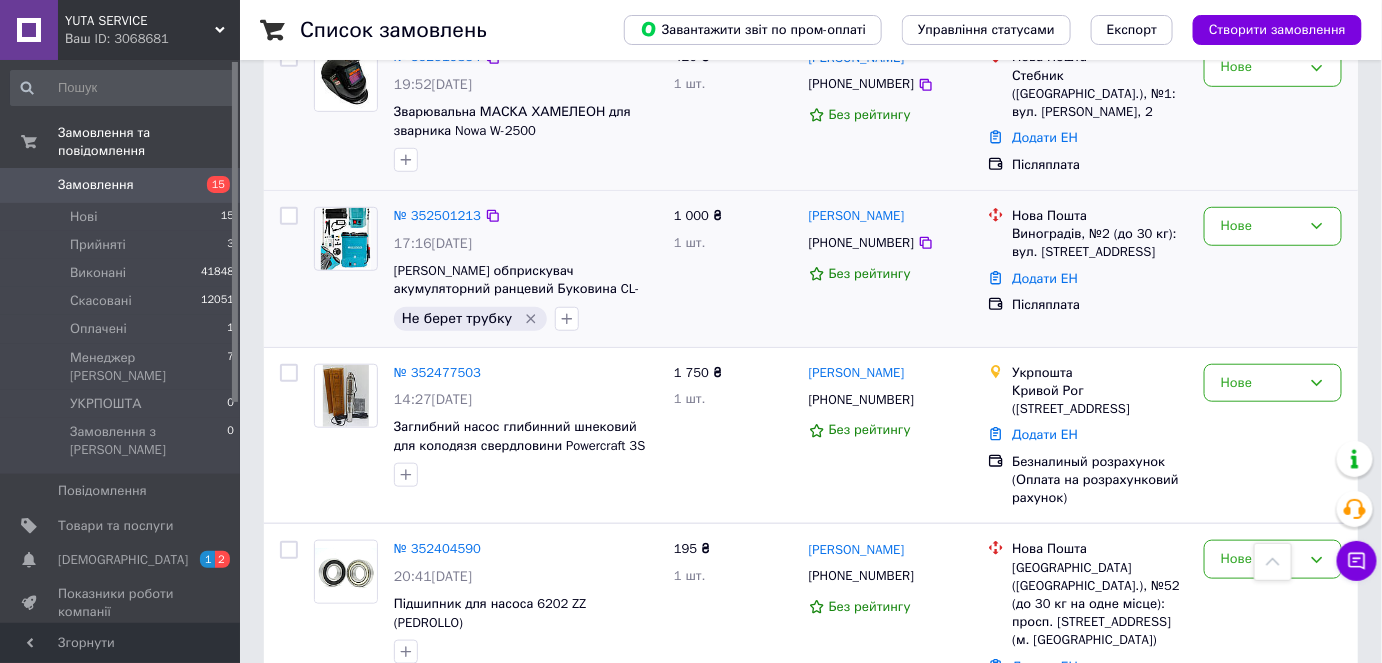 scroll, scrollTop: 363, scrollLeft: 0, axis: vertical 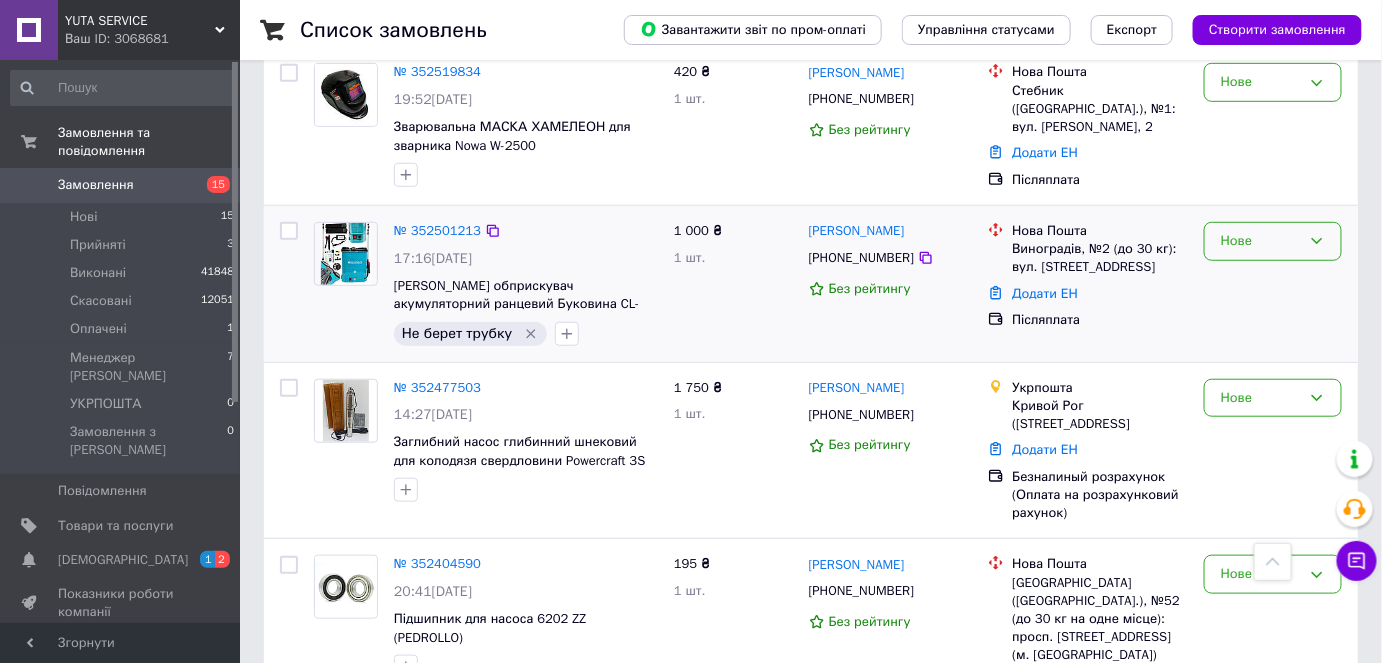 click on "Нове" at bounding box center [1261, 241] 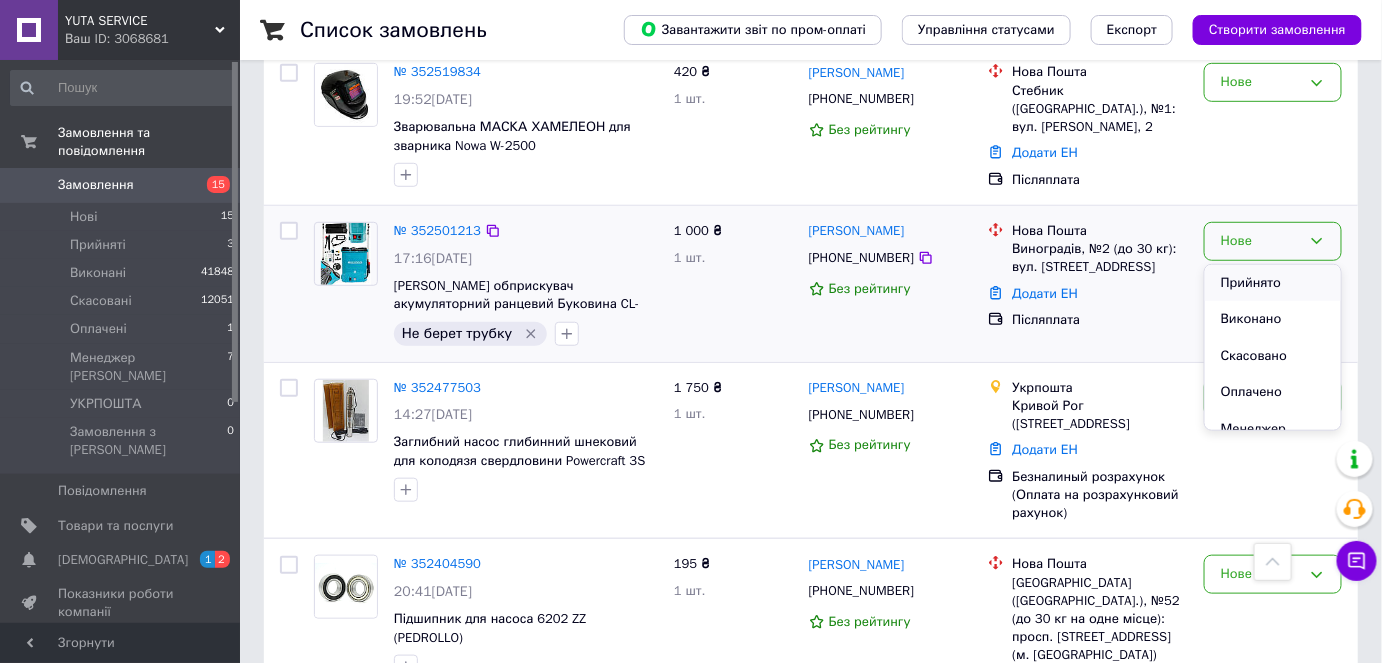 click on "Прийнято" at bounding box center [1273, 283] 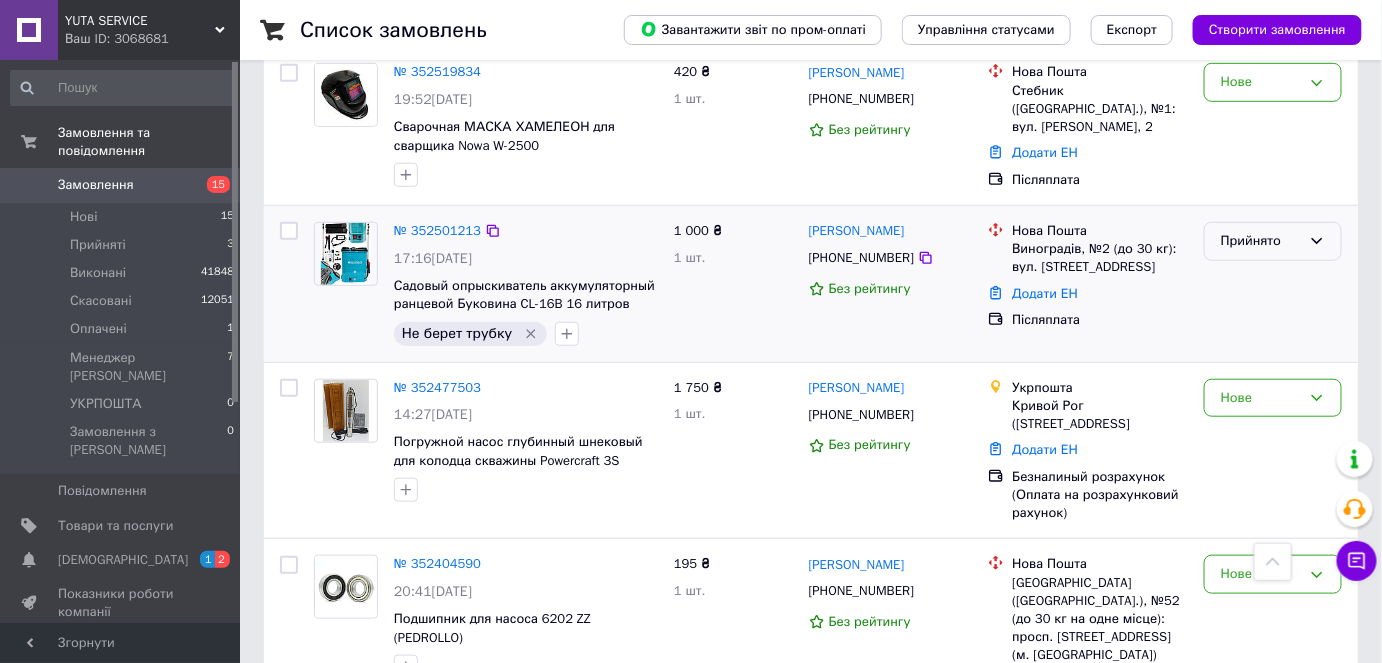 scroll, scrollTop: 181, scrollLeft: 0, axis: vertical 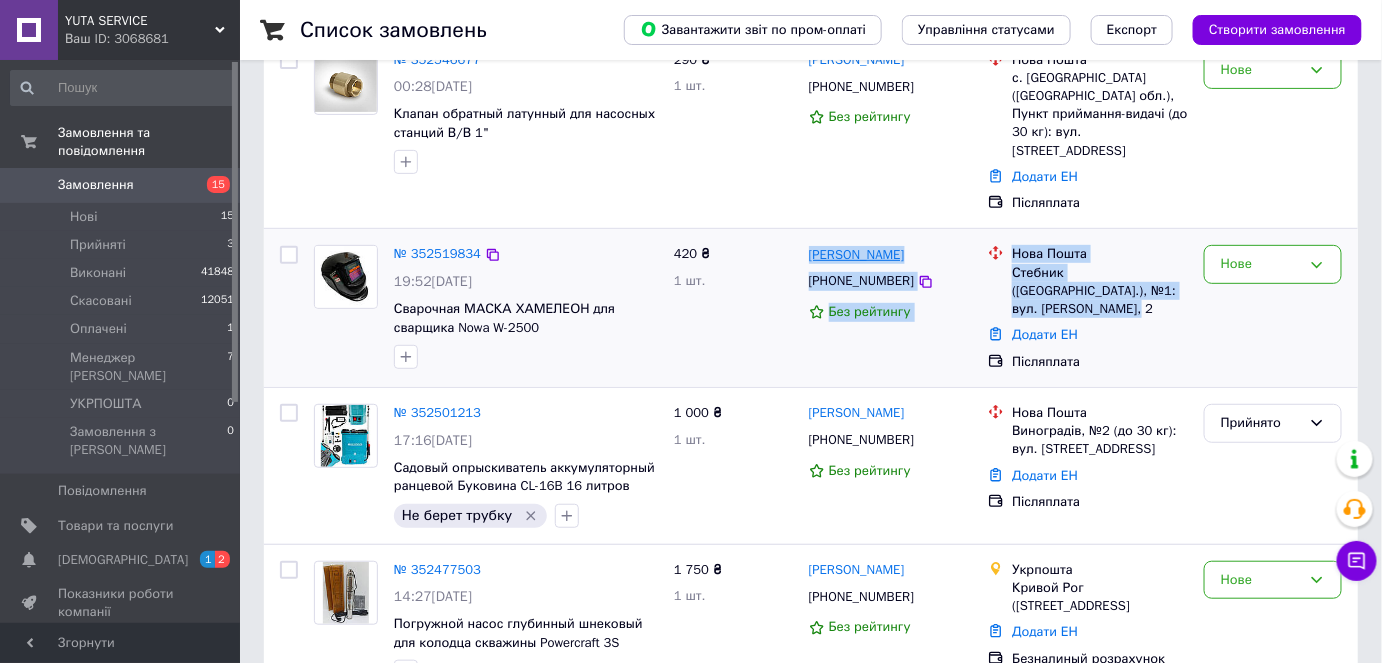 drag, startPoint x: 1188, startPoint y: 274, endPoint x: 809, endPoint y: 234, distance: 381.10498 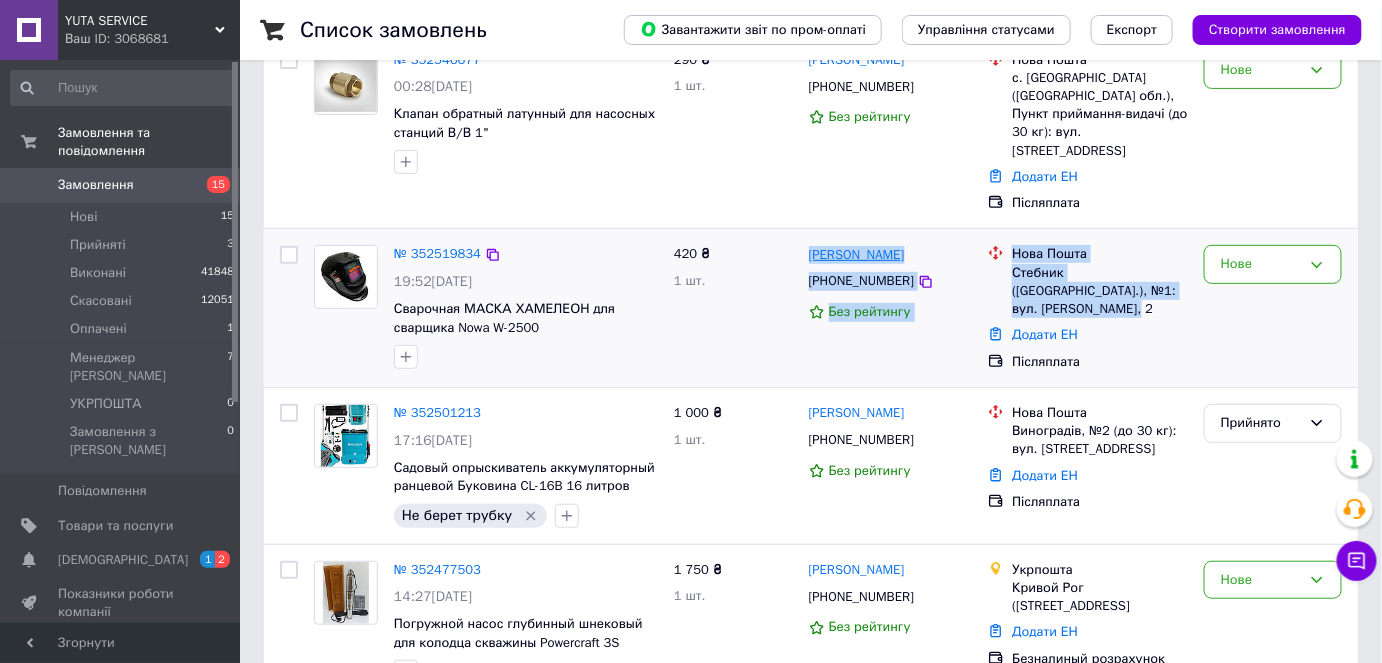 copy on "[PERSON_NAME] [PHONE_NUMBER] Без рейтингу Нова Пошта Стебник ([GEOGRAPHIC_DATA].), №1: вул. [PERSON_NAME], 2" 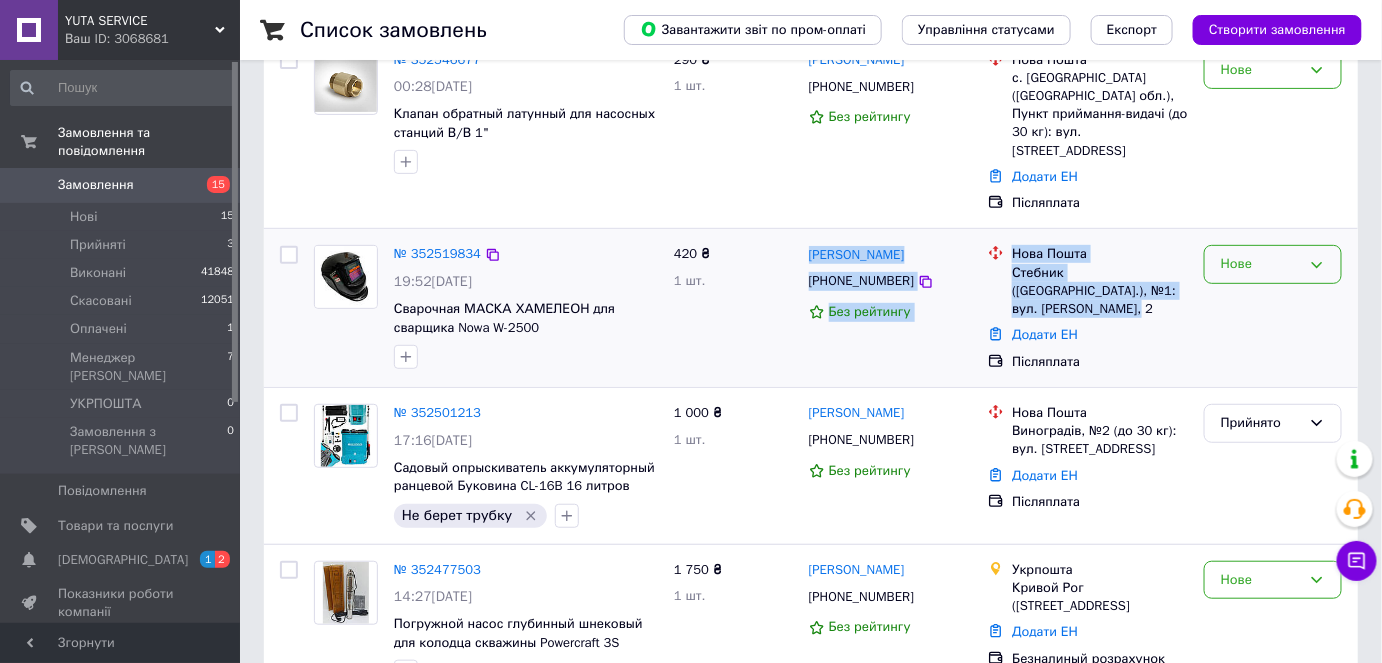 click on "Нове" at bounding box center [1261, 264] 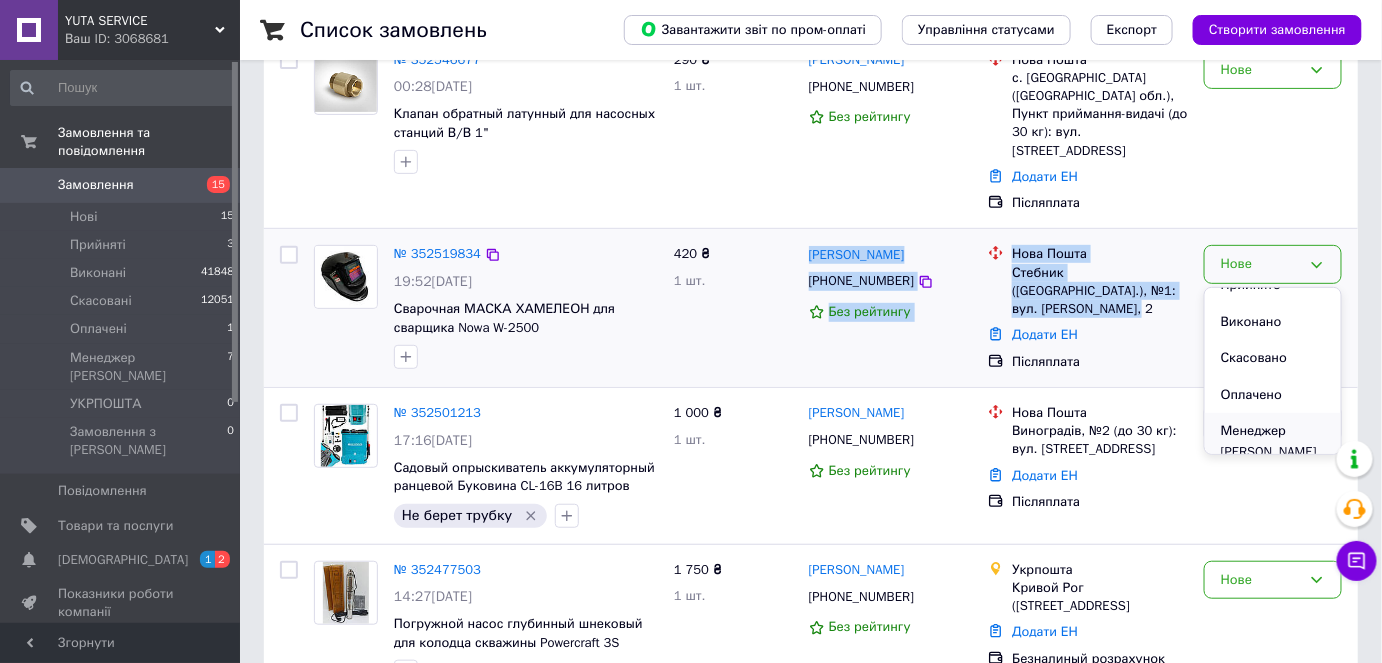 scroll, scrollTop: 53, scrollLeft: 0, axis: vertical 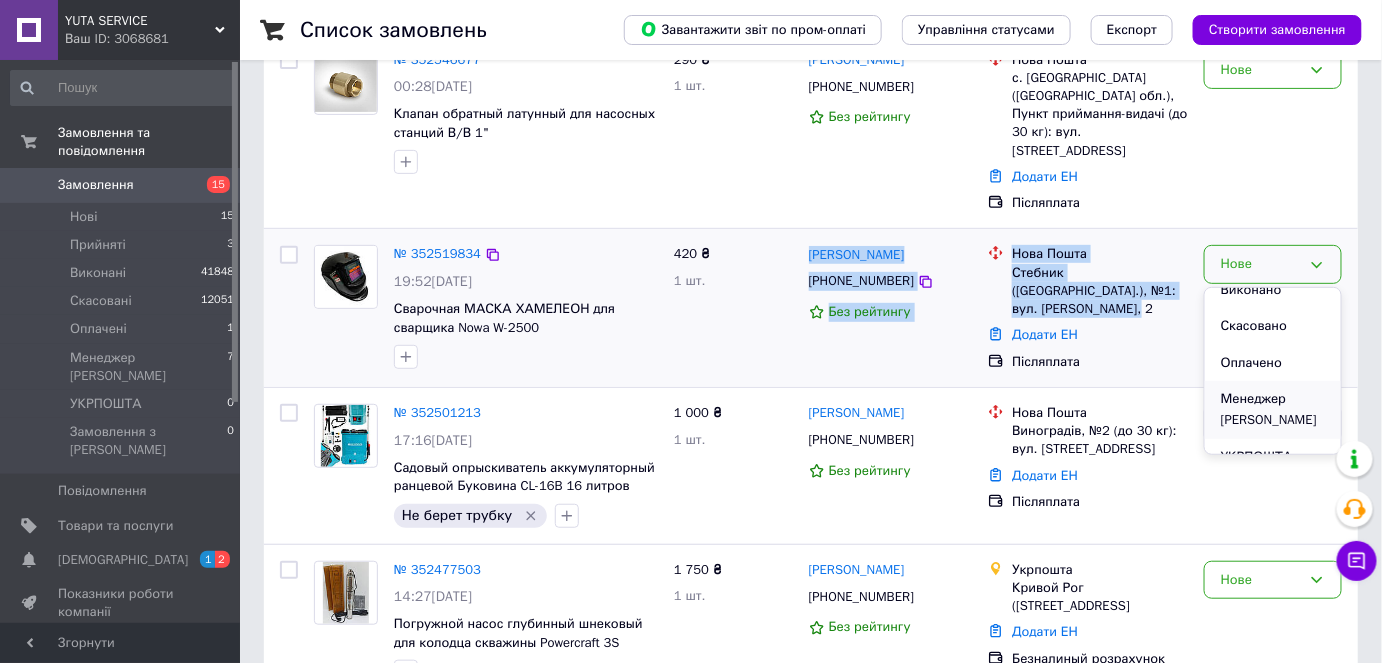 click on "Менеджер  [PERSON_NAME]" at bounding box center (1273, 409) 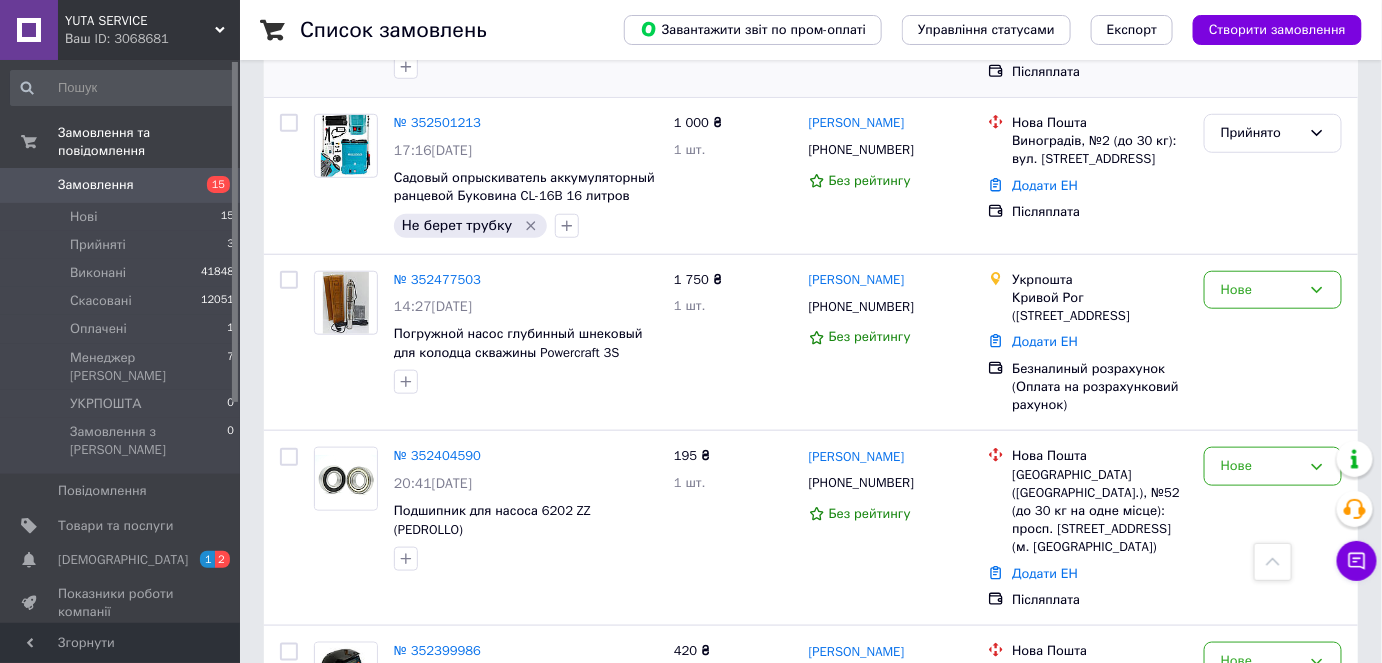 scroll, scrollTop: 363, scrollLeft: 0, axis: vertical 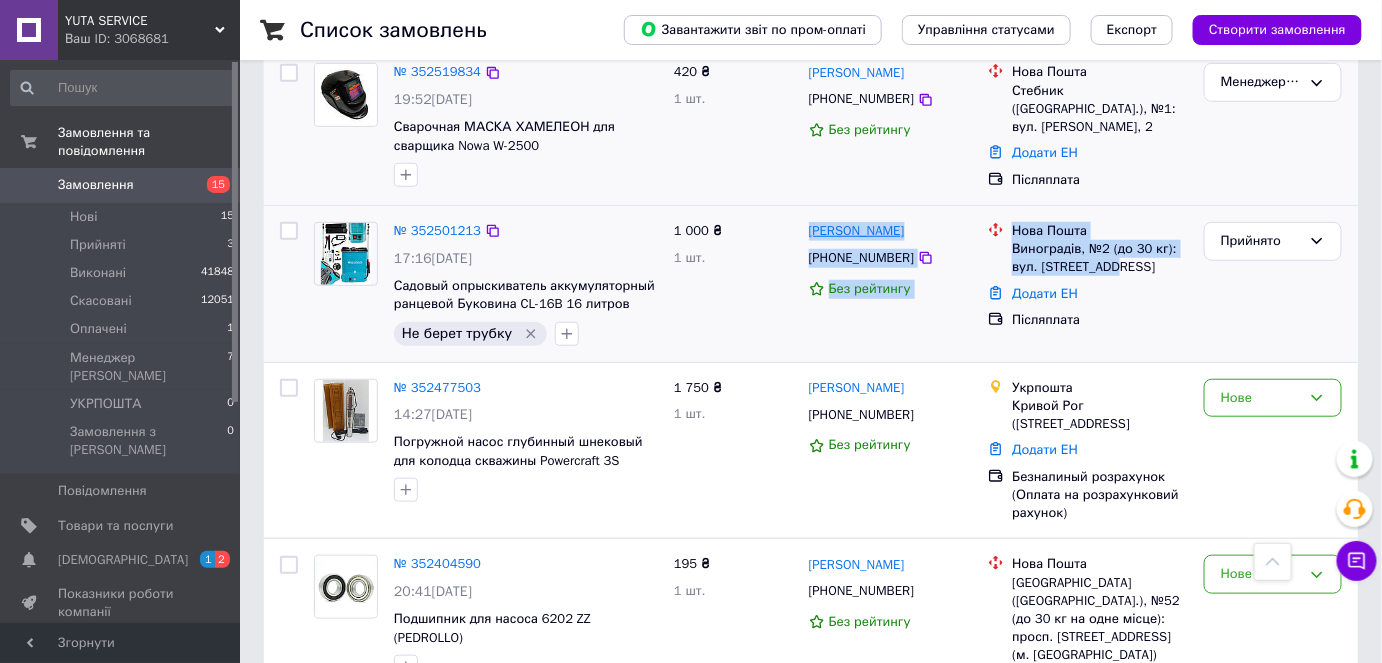 drag, startPoint x: 1126, startPoint y: 248, endPoint x: 808, endPoint y: 203, distance: 321.16818 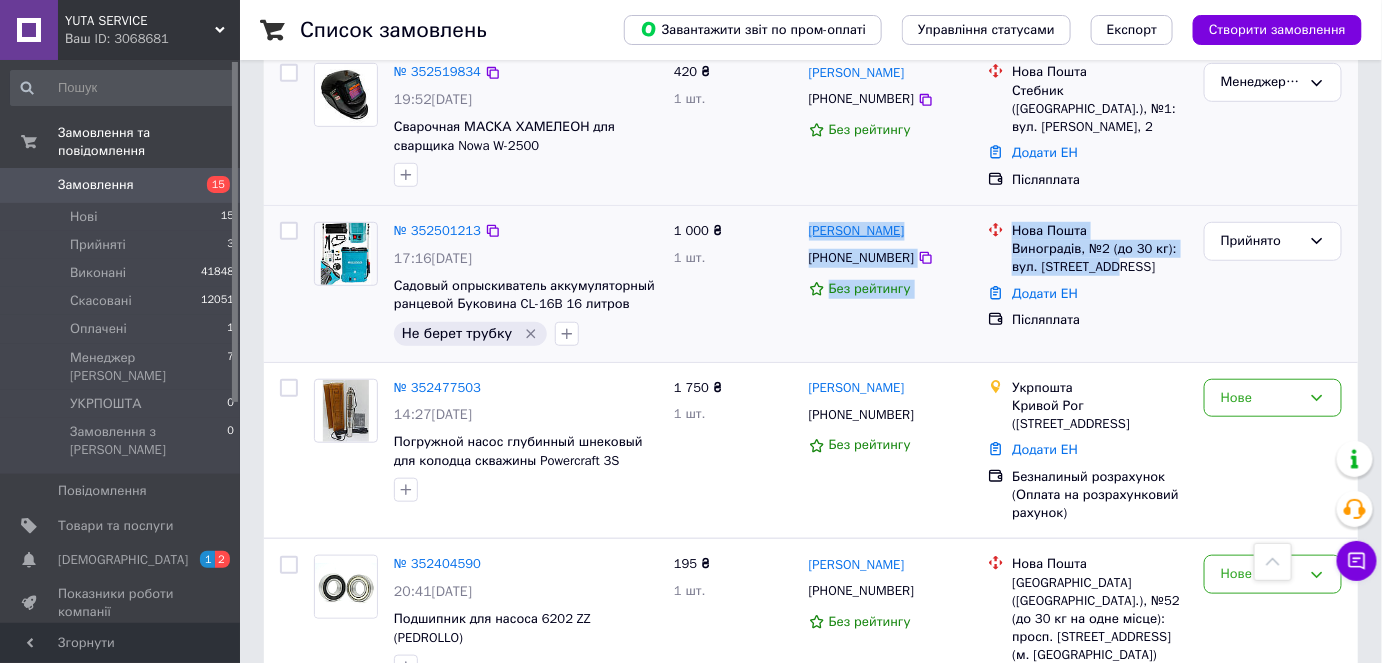 copy on "[PERSON_NAME] [PHONE_NUMBER] Без рейтингу Нова Пошта Виноградів, №2 (до 30 кг): вул. [STREET_ADDRESS]" 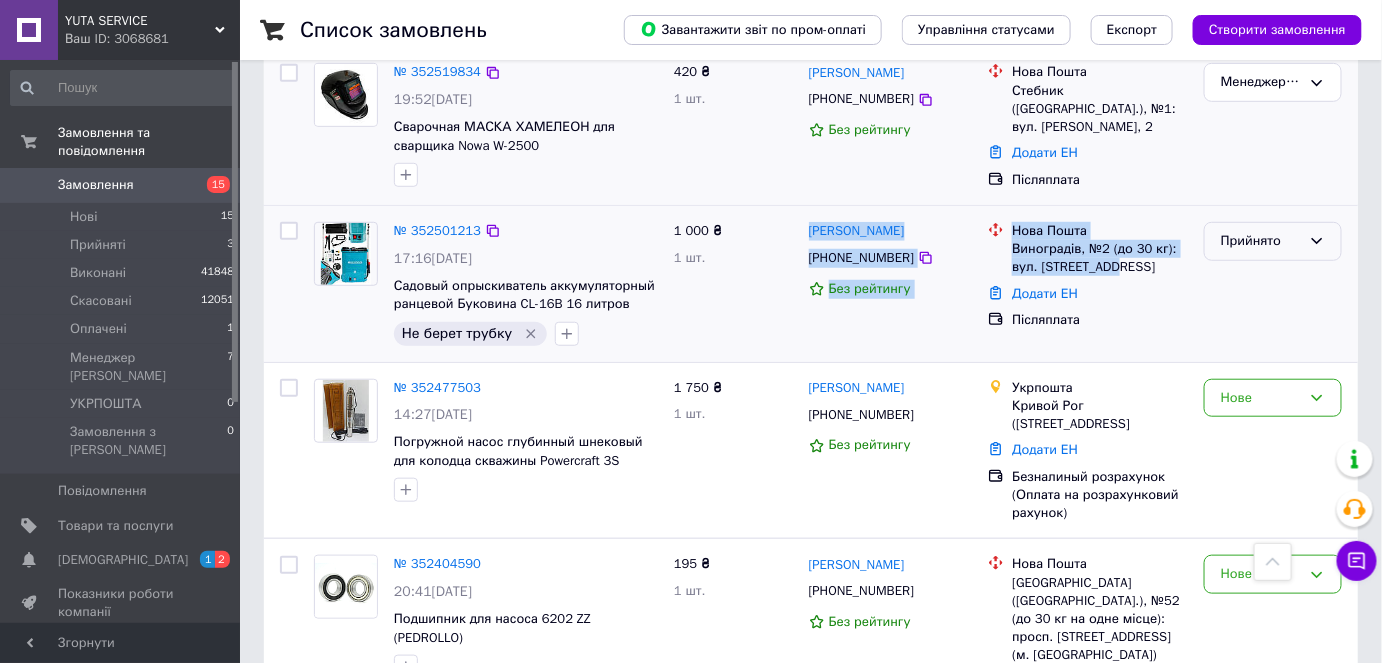 click on "Прийнято" at bounding box center [1273, 241] 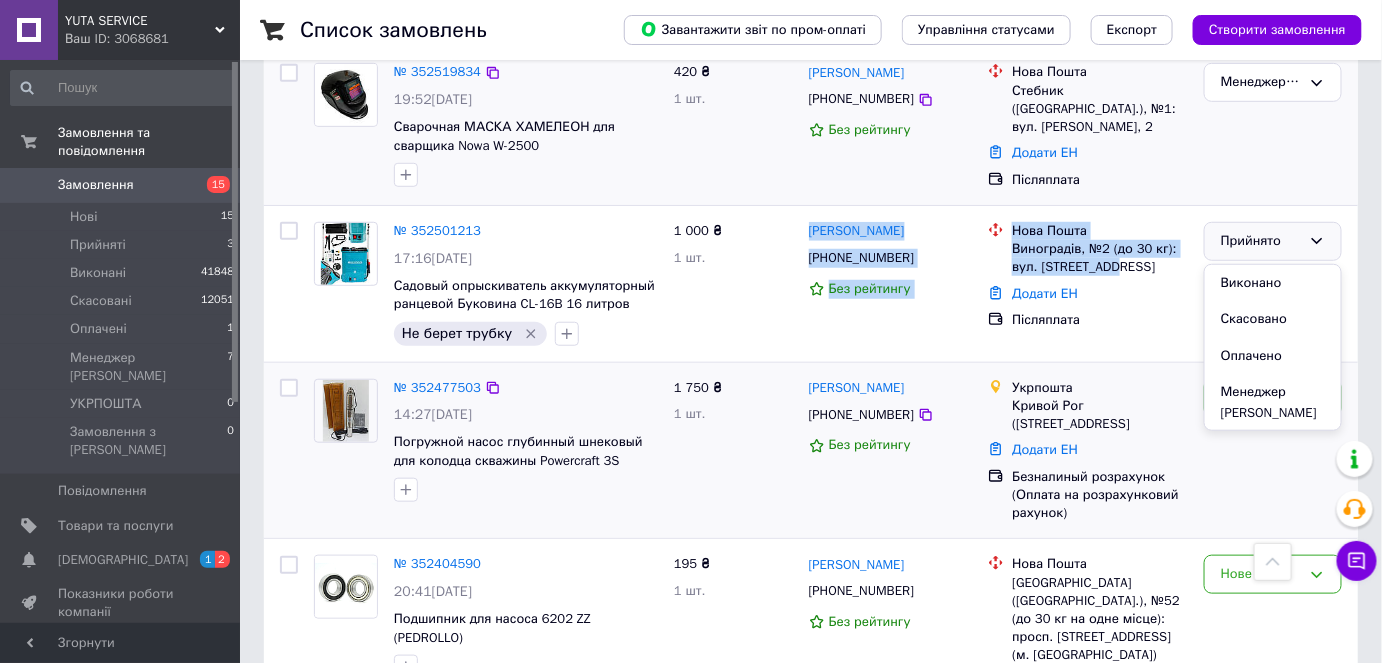 click on "Менеджер  [PERSON_NAME]" at bounding box center [1273, 402] 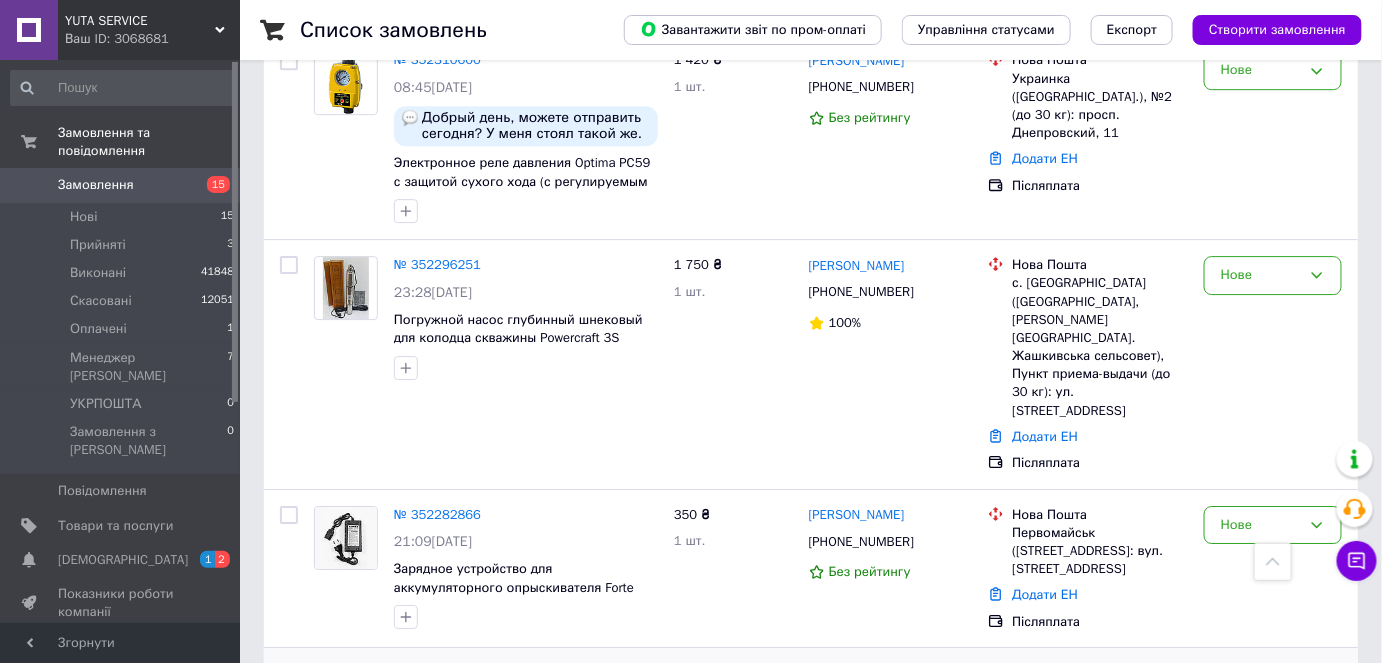 scroll, scrollTop: 1909, scrollLeft: 0, axis: vertical 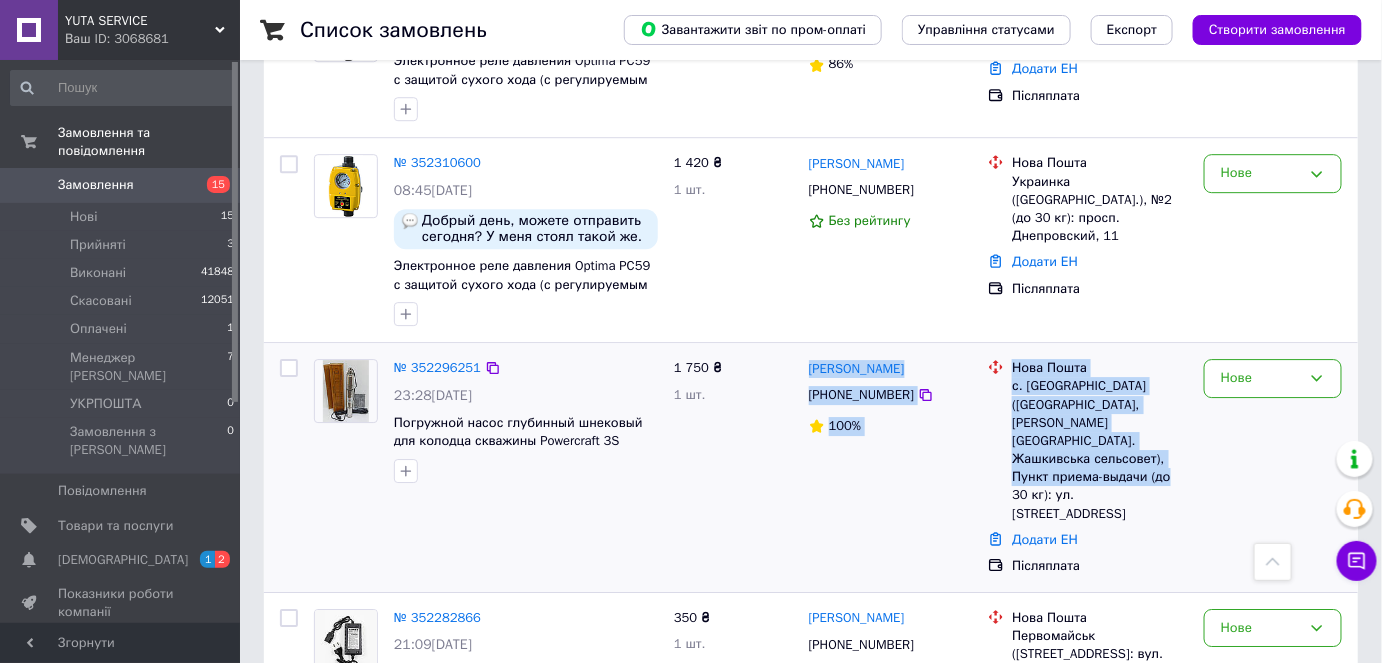 drag, startPoint x: 1157, startPoint y: 387, endPoint x: 805, endPoint y: 282, distance: 367.32684 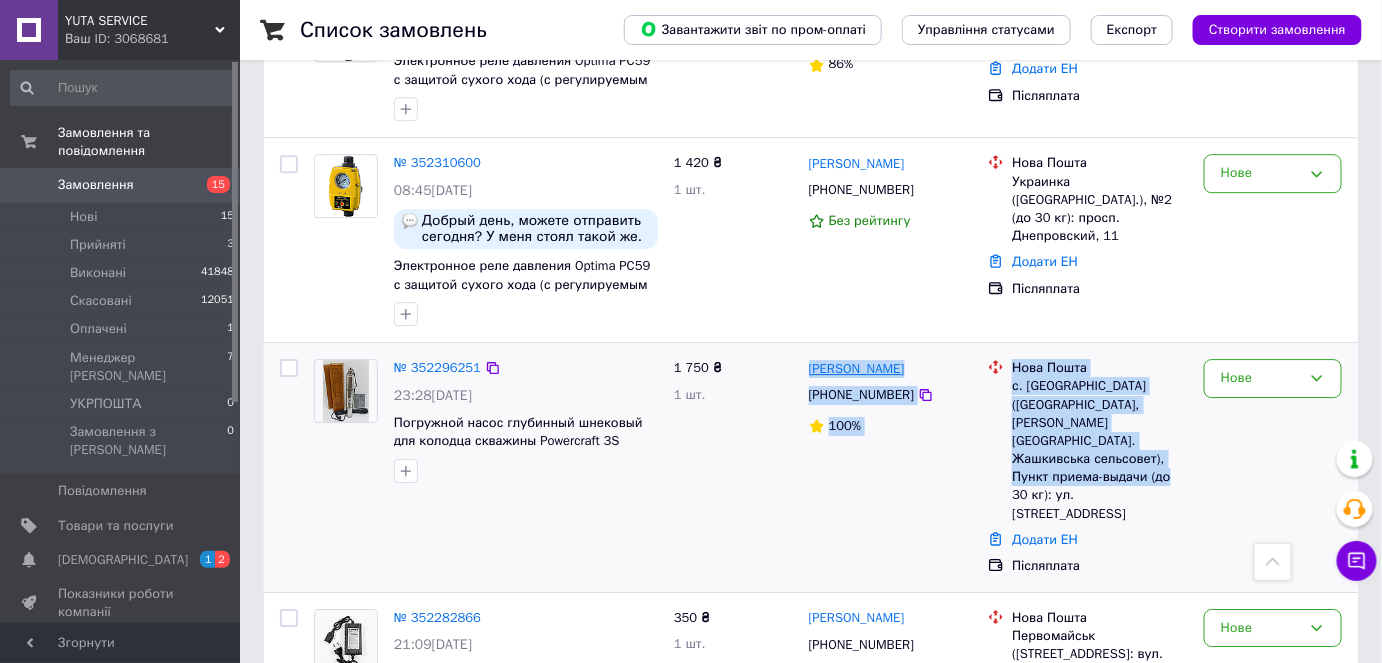 copy on "[PERSON_NAME]  [PHONE_NUMBER] 100% Нова Пошта с. [GEOGRAPHIC_DATA] ([GEOGRAPHIC_DATA], [PERSON_NAME][GEOGRAPHIC_DATA]. Жашкивська сельсовет), Пункт приема-выдачи (до 30 кг): ул. [STREET_ADDRESS]" 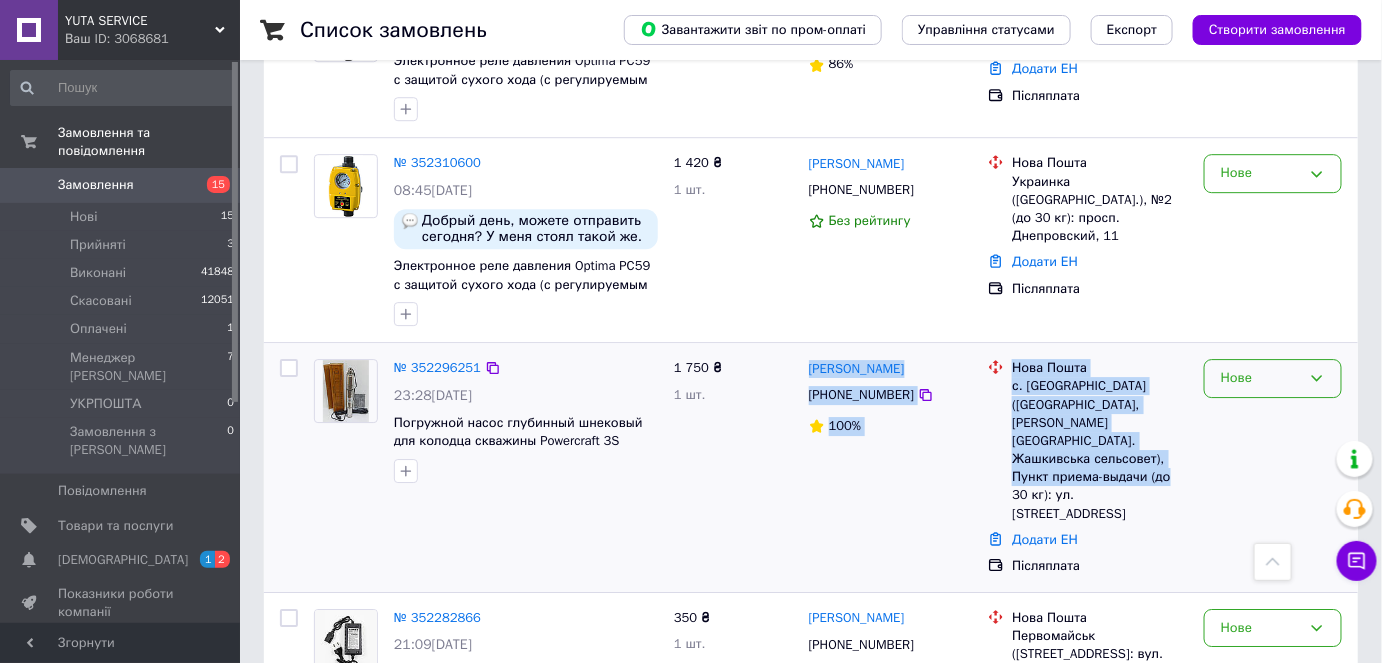 click on "Нове" at bounding box center [1261, 378] 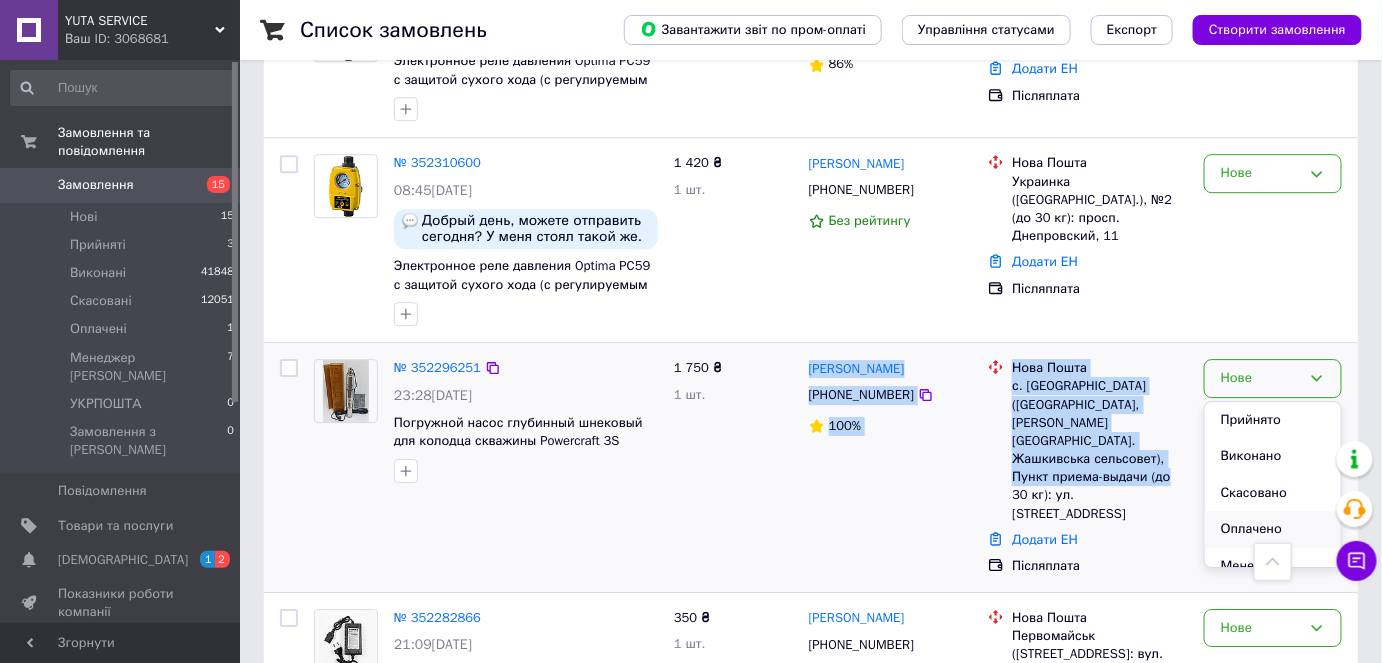 scroll, scrollTop: 53, scrollLeft: 0, axis: vertical 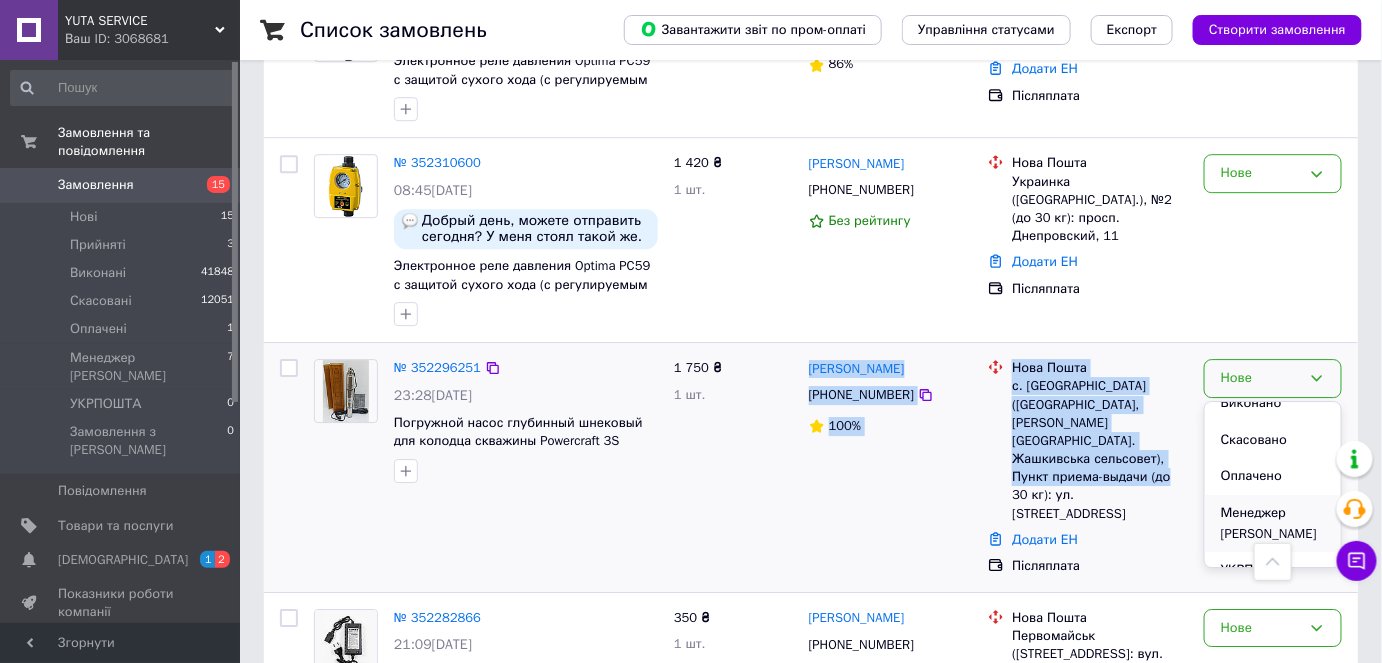 click on "Менеджер  [PERSON_NAME]" at bounding box center [1273, 523] 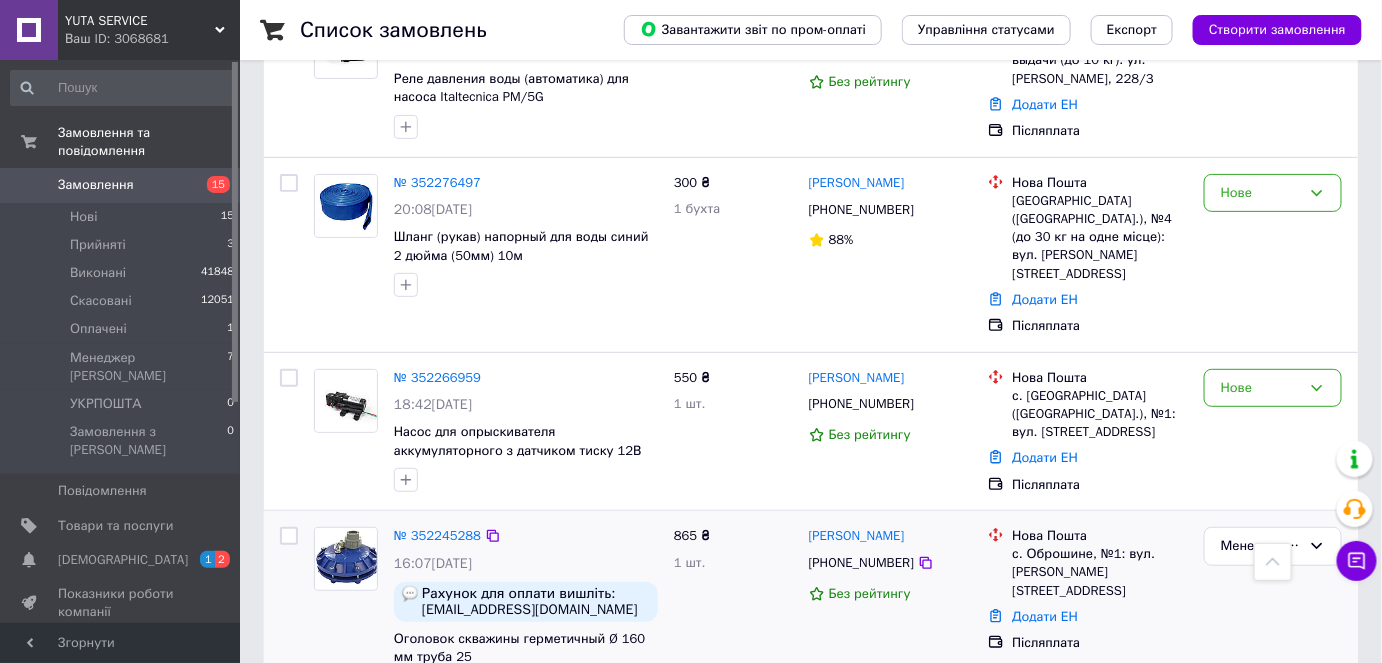 scroll, scrollTop: 2727, scrollLeft: 0, axis: vertical 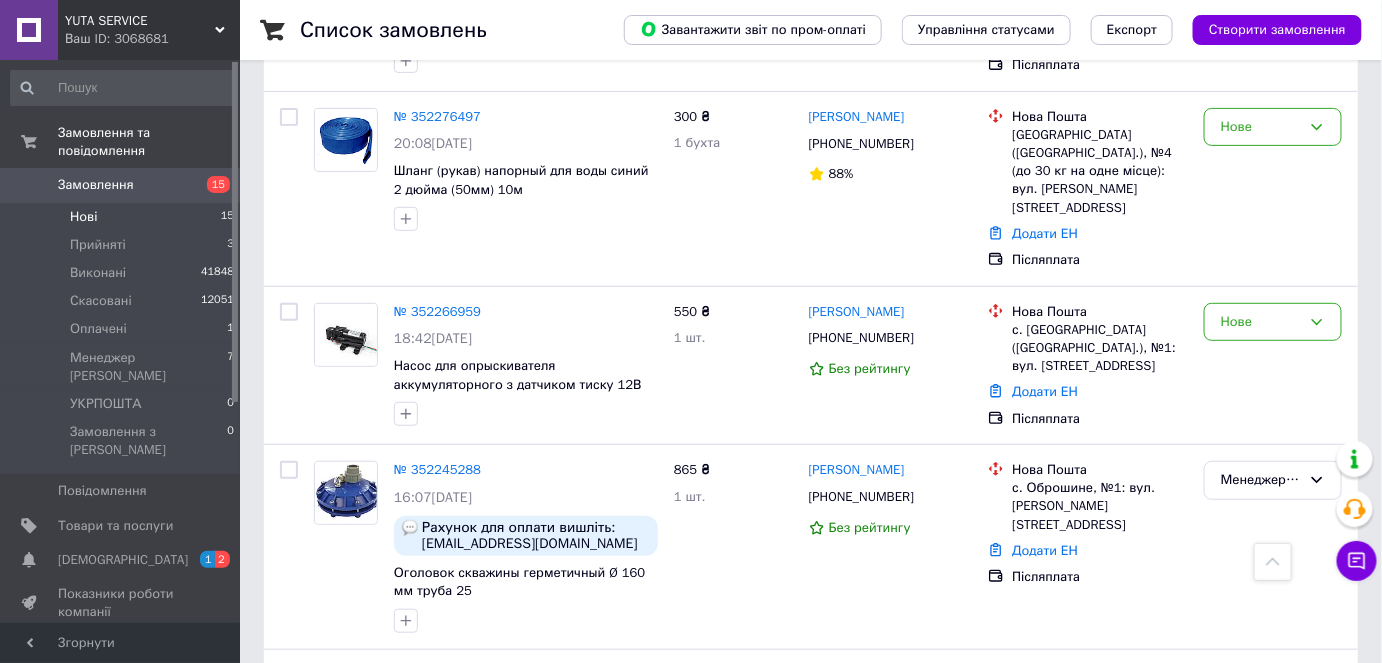 click on "Нові 15" at bounding box center [123, 217] 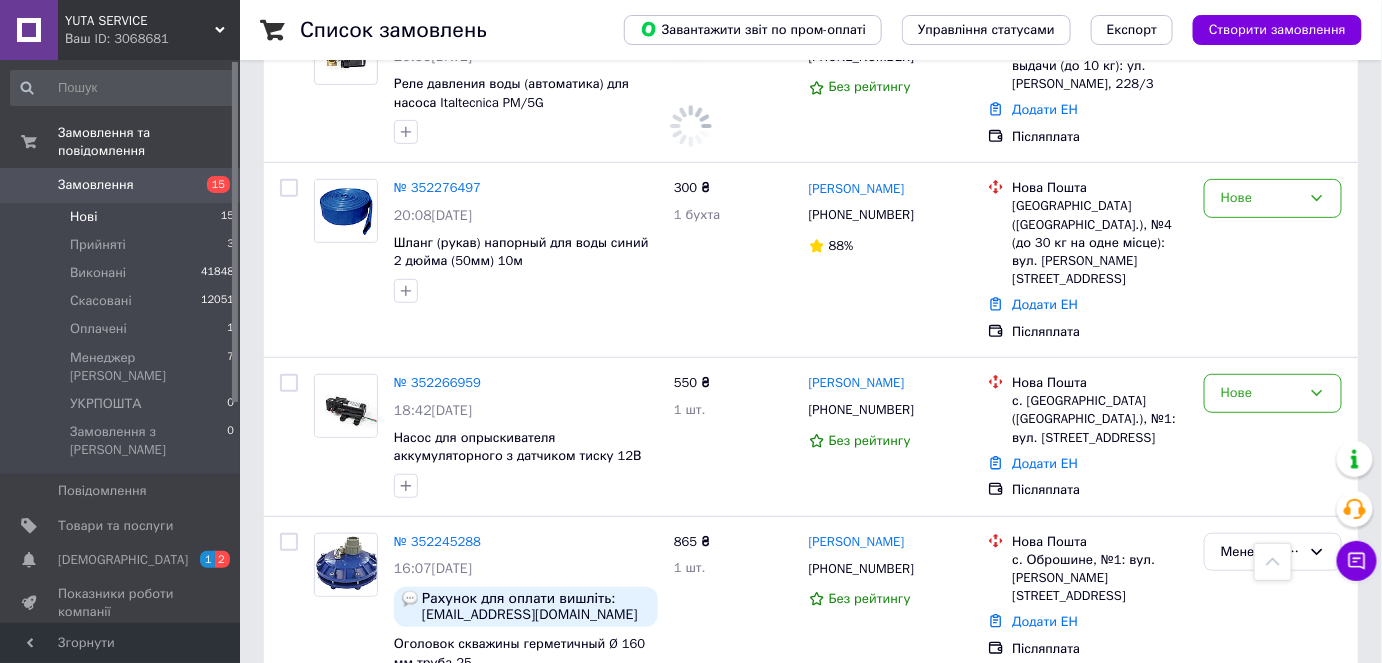 scroll, scrollTop: 0, scrollLeft: 0, axis: both 